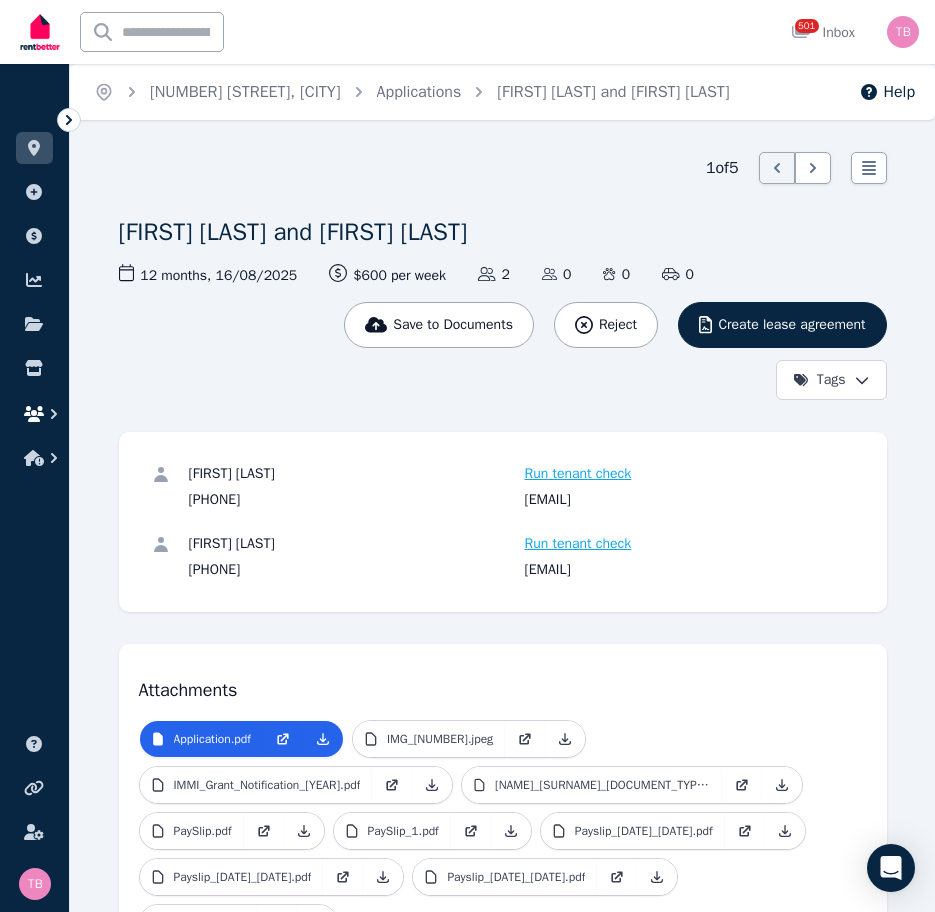 scroll, scrollTop: 3097, scrollLeft: 0, axis: vertical 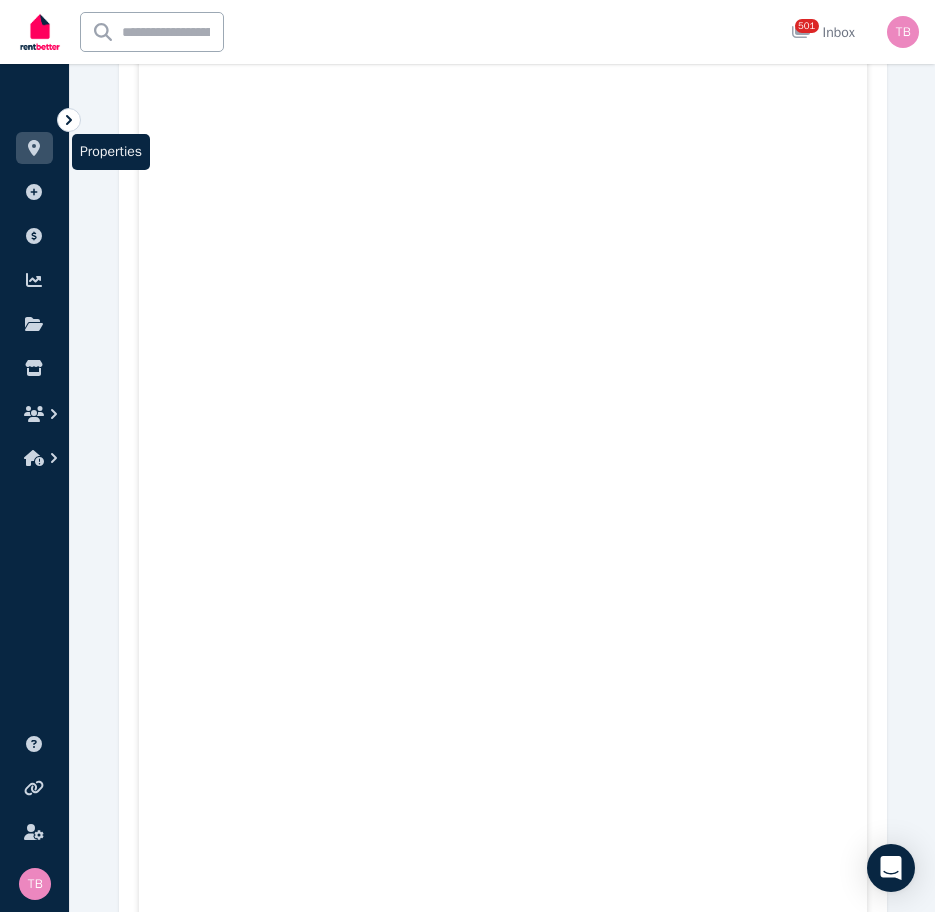 click 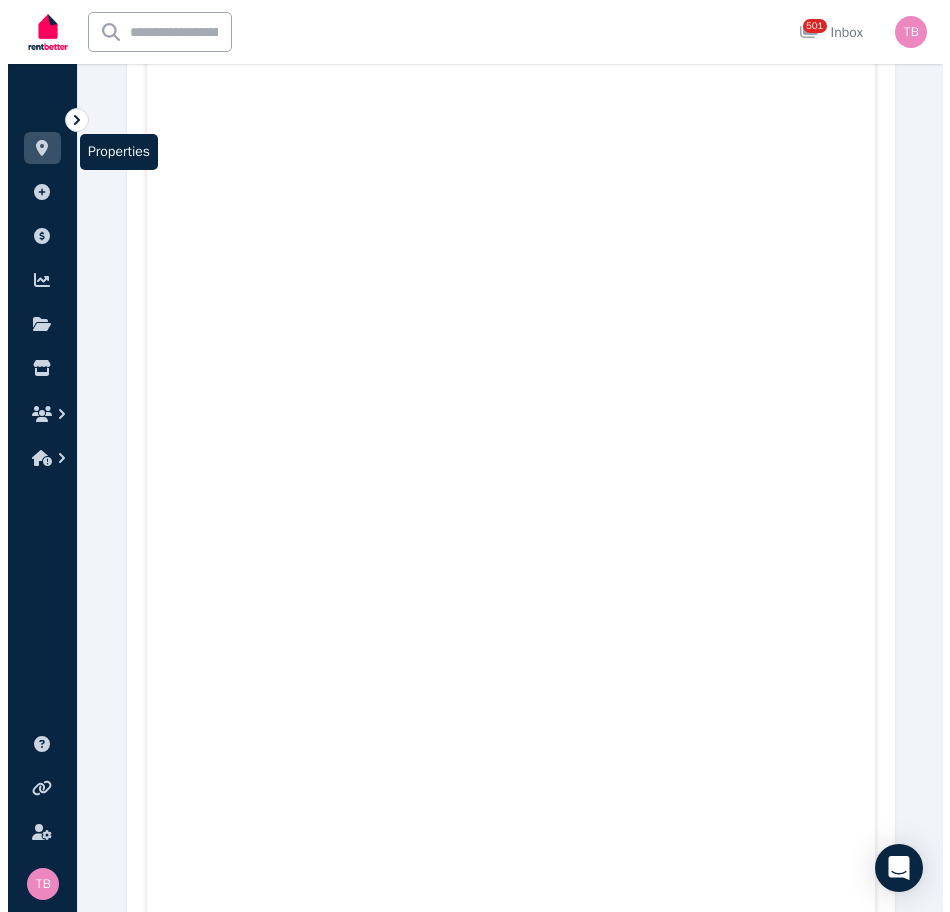 scroll, scrollTop: 0, scrollLeft: 0, axis: both 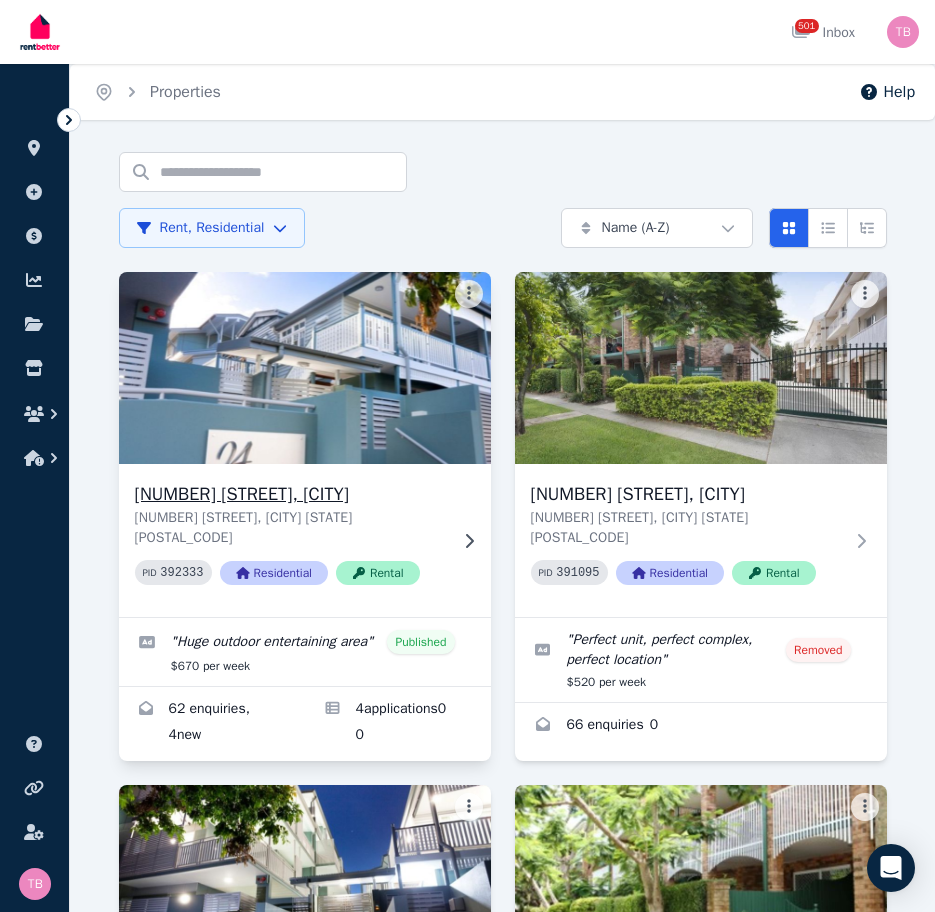 click on "[NUMBER] [STREET], [CITY]" at bounding box center (291, 494) 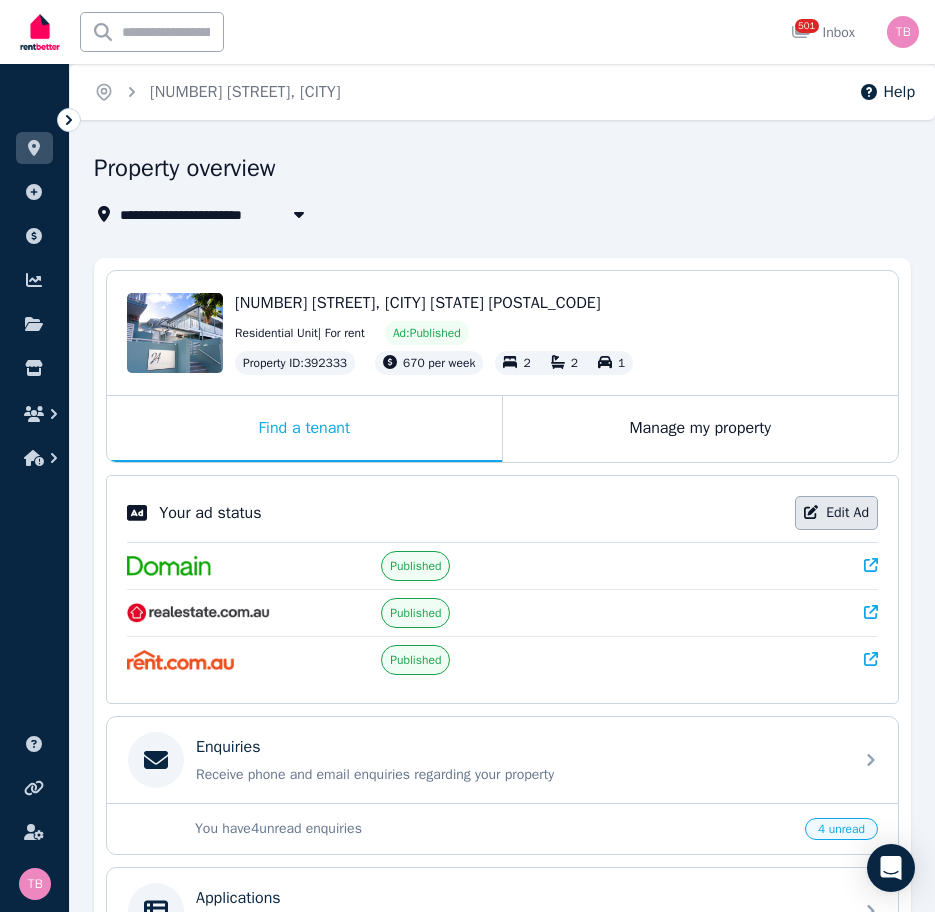 click on "Edit Ad" at bounding box center [836, 513] 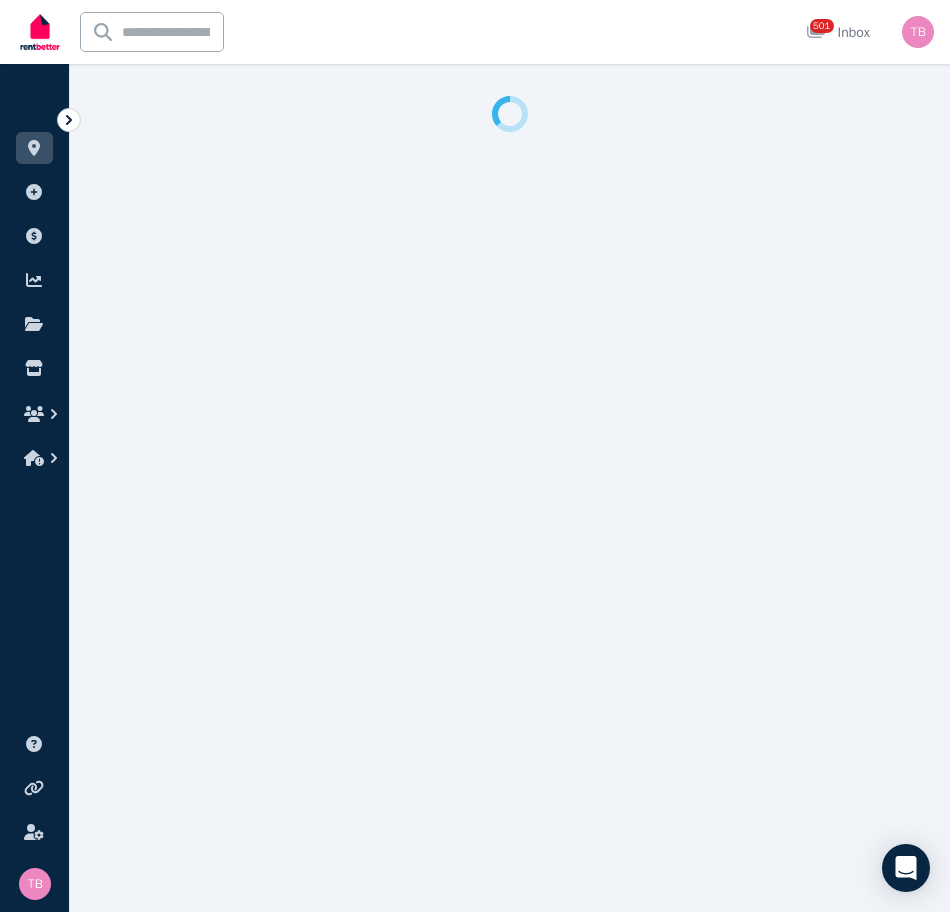 select on "**********" 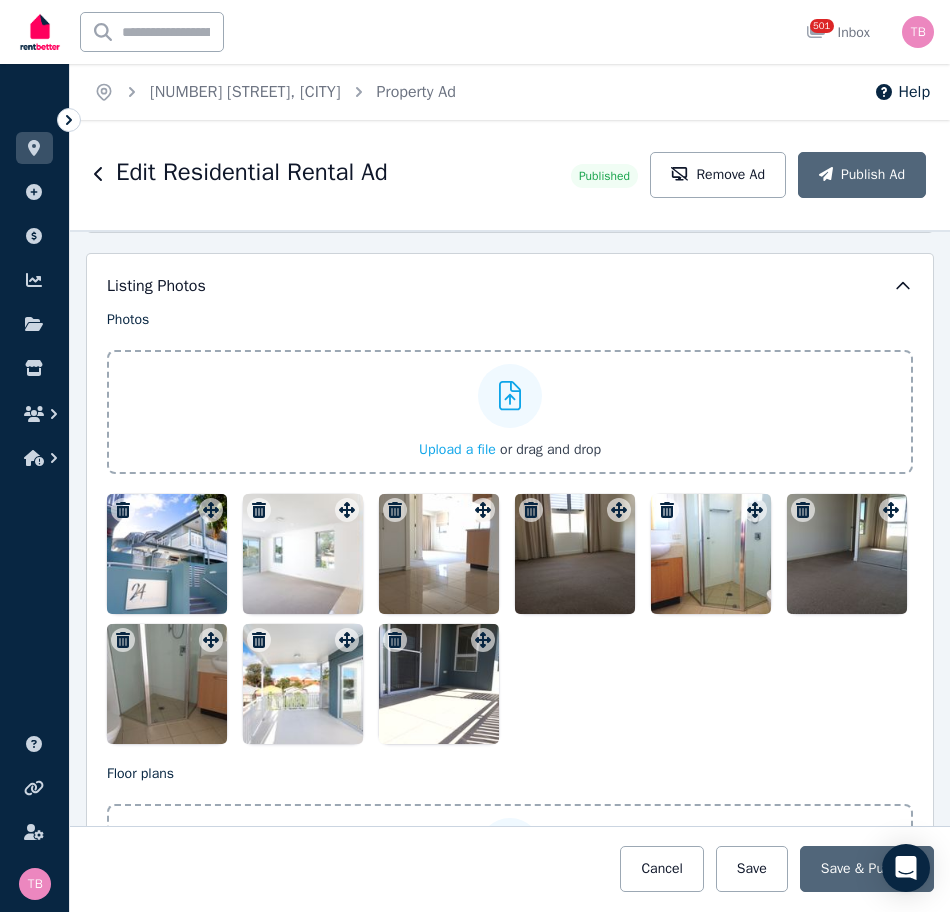 scroll, scrollTop: 2300, scrollLeft: 0, axis: vertical 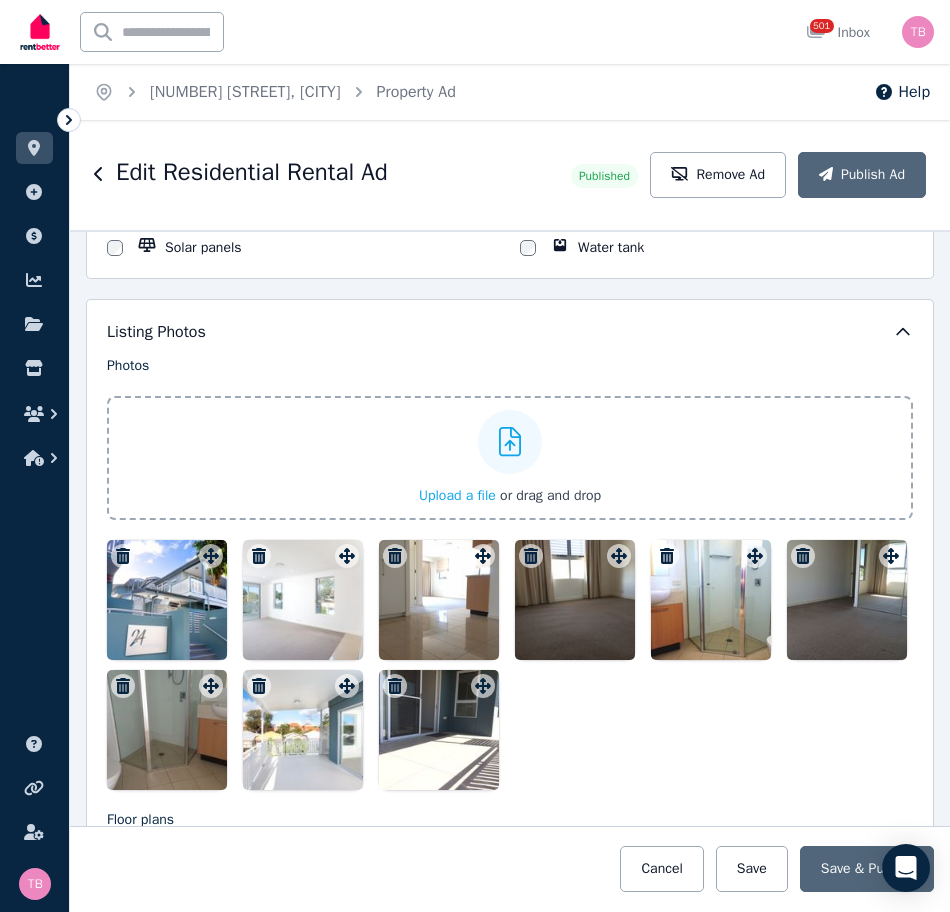 click on "Upload a file" at bounding box center (457, 495) 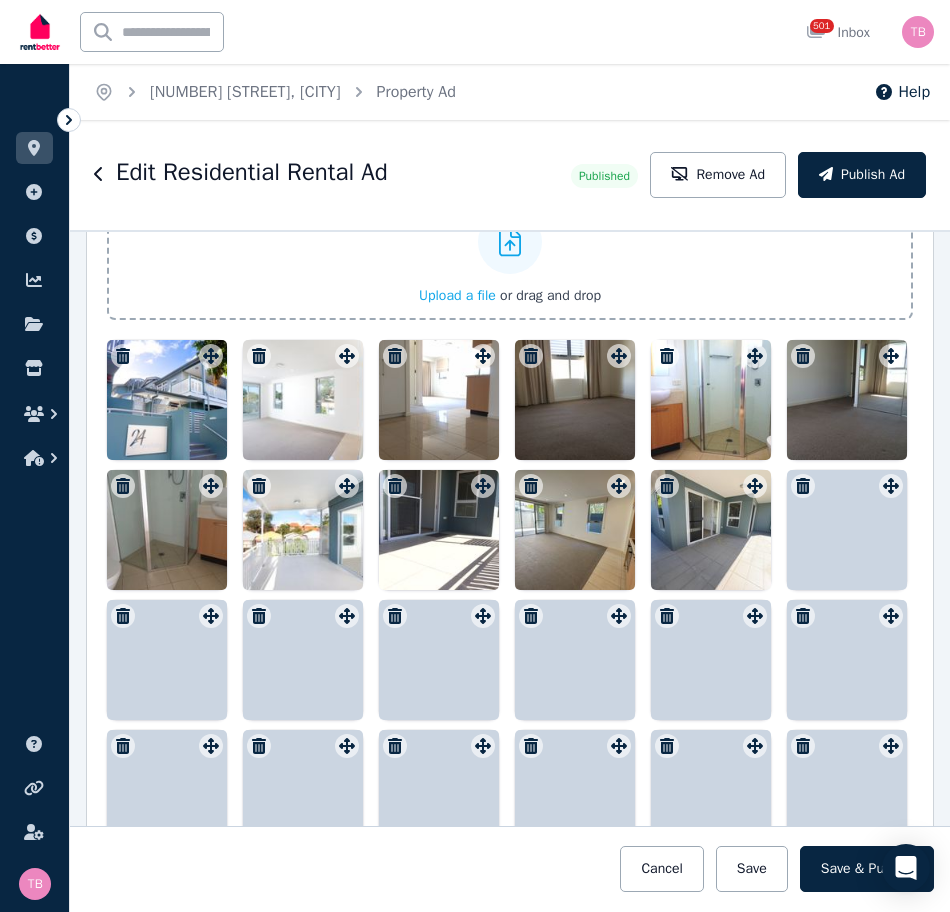 scroll, scrollTop: 2600, scrollLeft: 0, axis: vertical 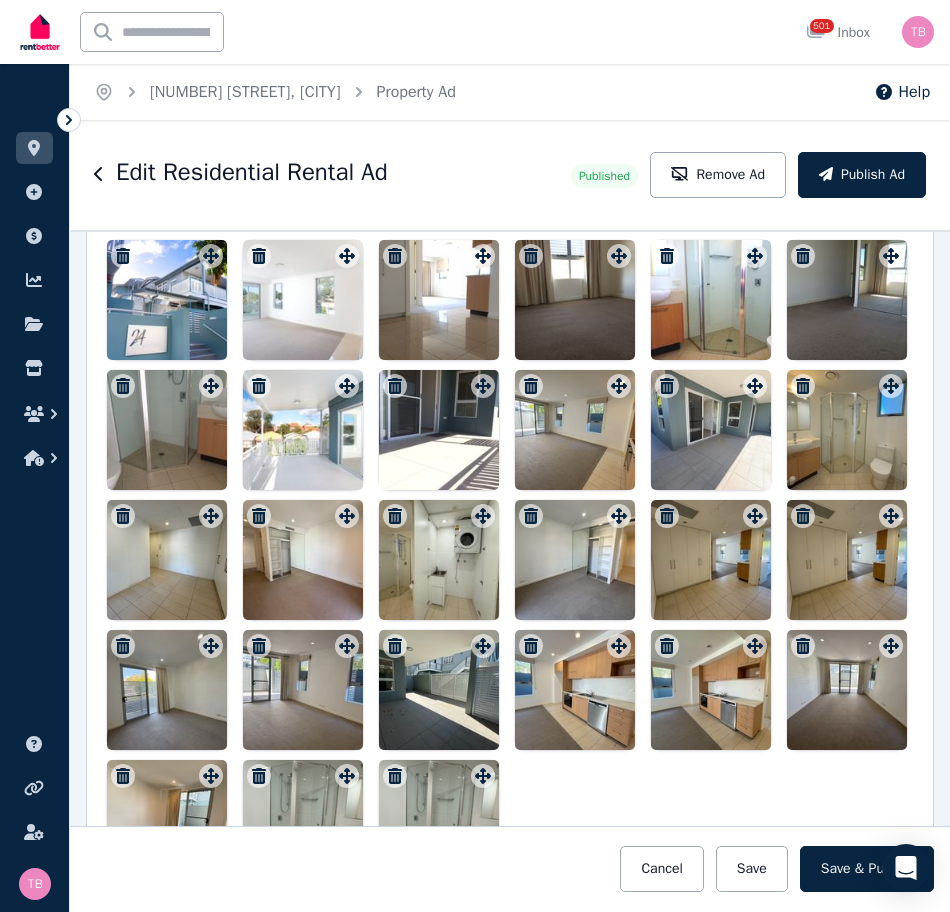 click 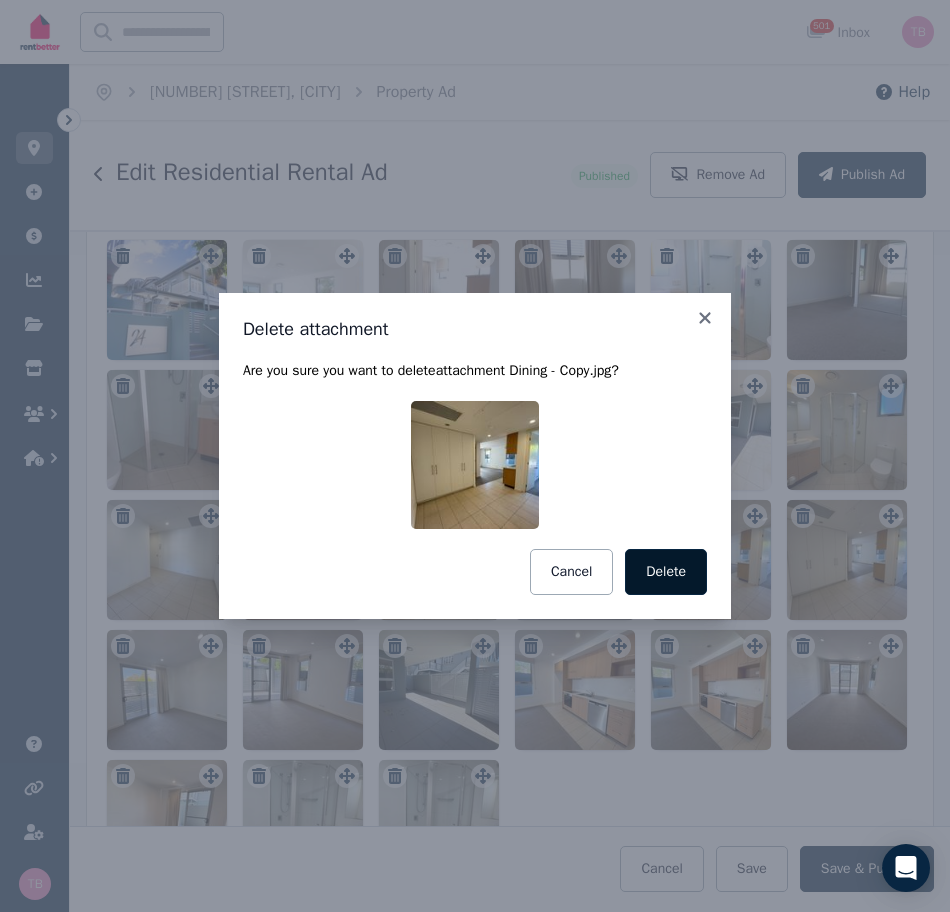 click on "Delete" at bounding box center (666, 572) 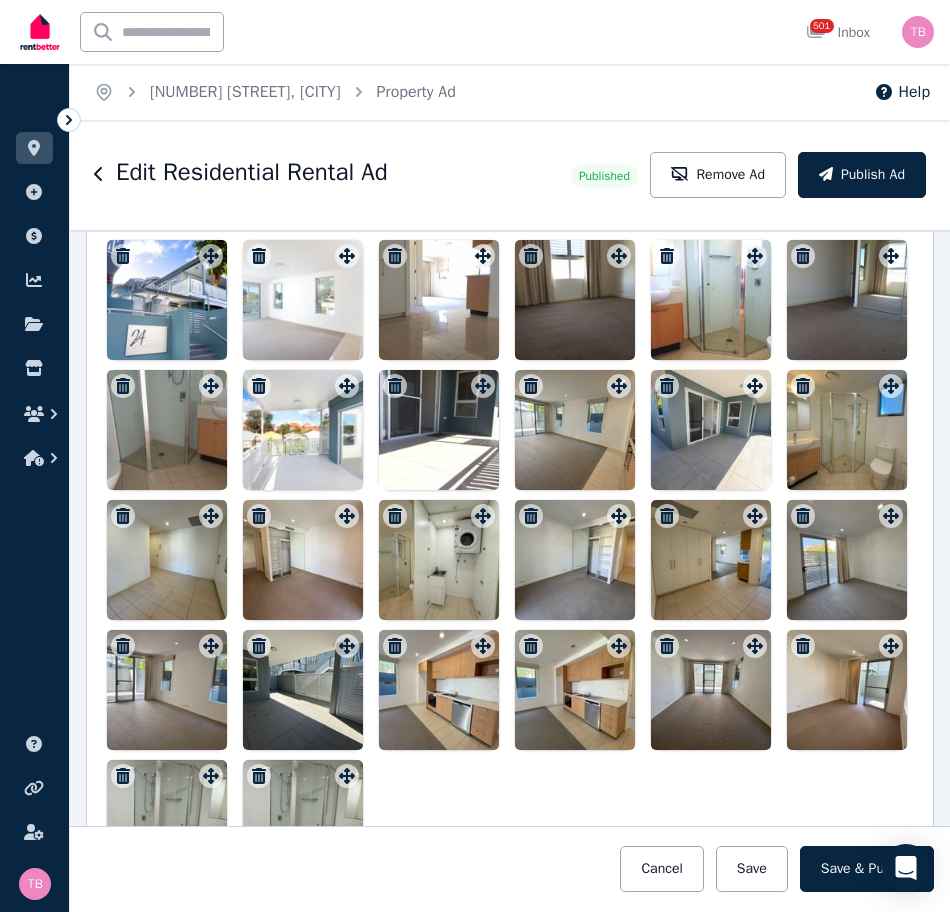 click 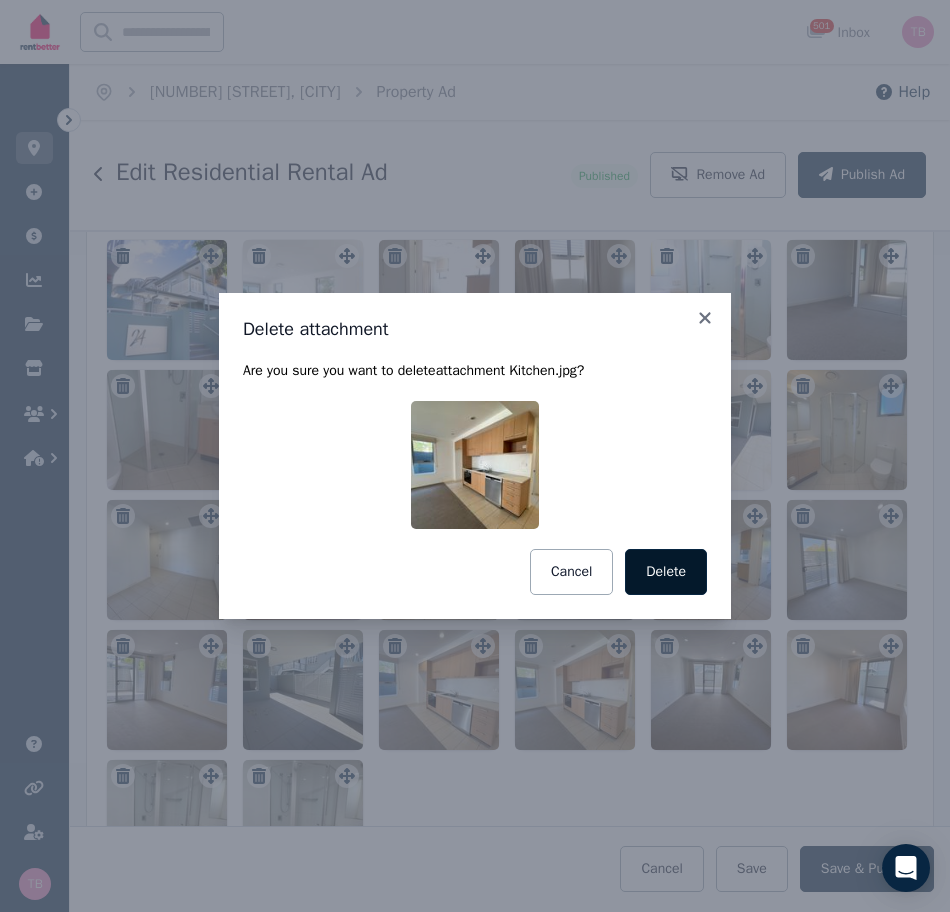 click on "Delete" at bounding box center (666, 572) 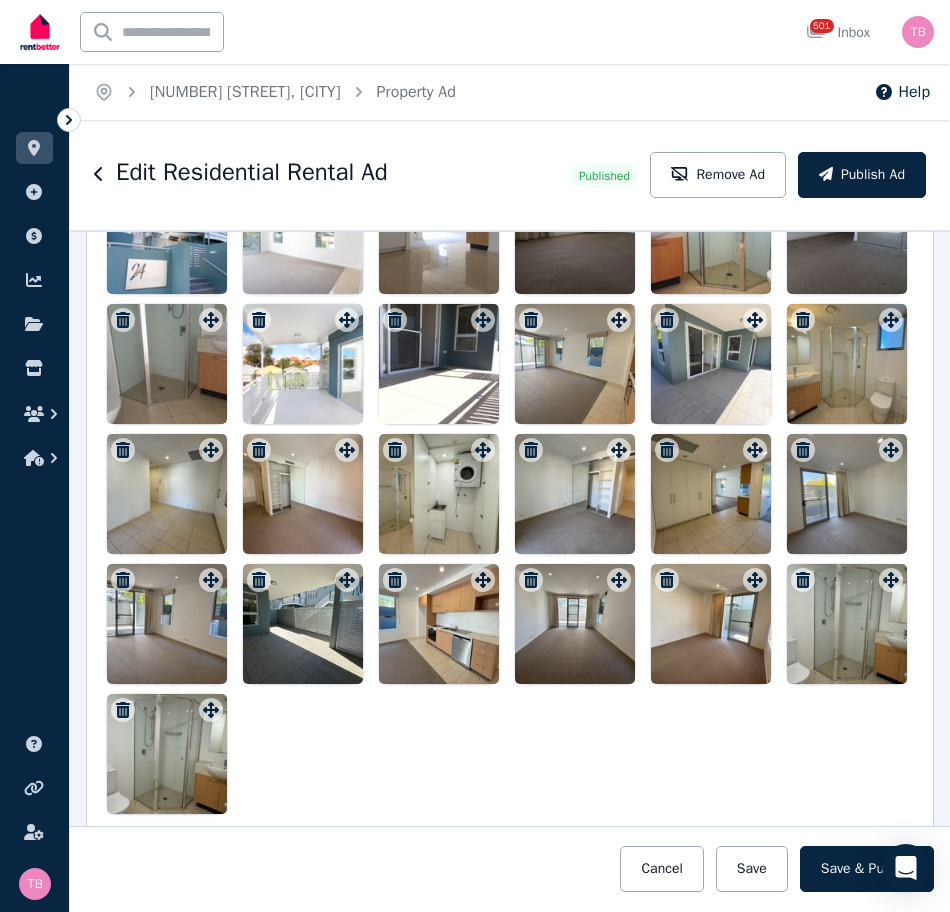 scroll, scrollTop: 2700, scrollLeft: 0, axis: vertical 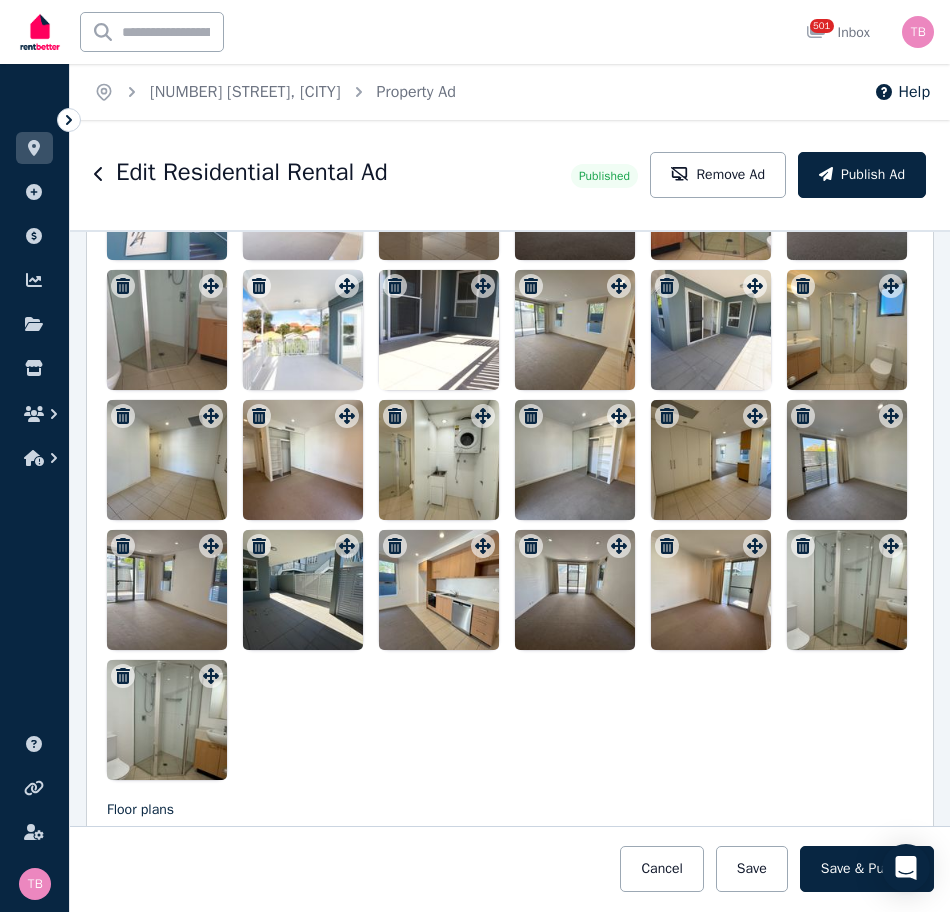 click 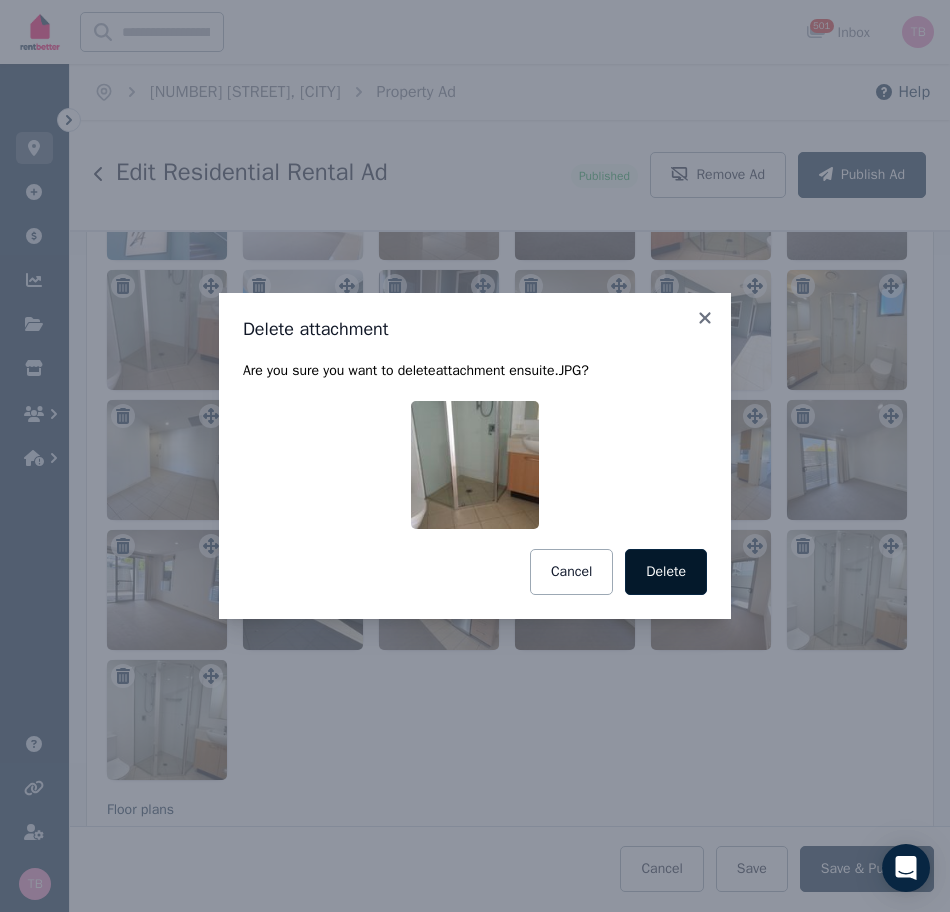 click on "Delete" at bounding box center (666, 572) 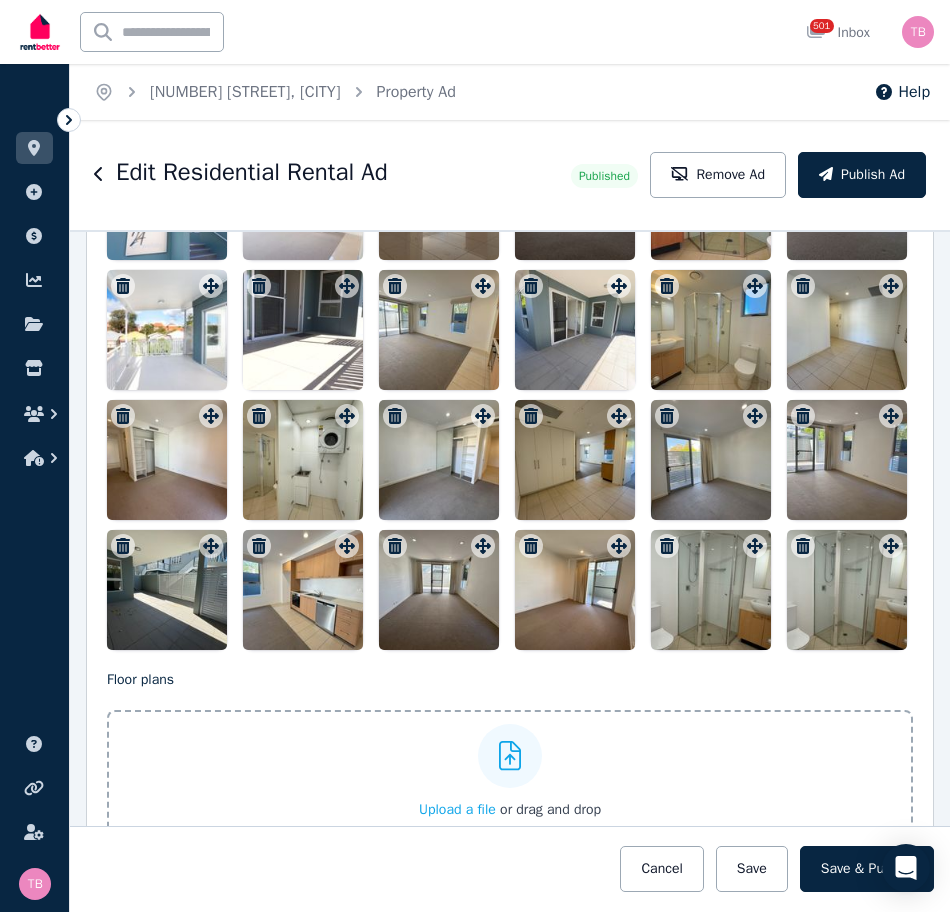 scroll, scrollTop: 2600, scrollLeft: 0, axis: vertical 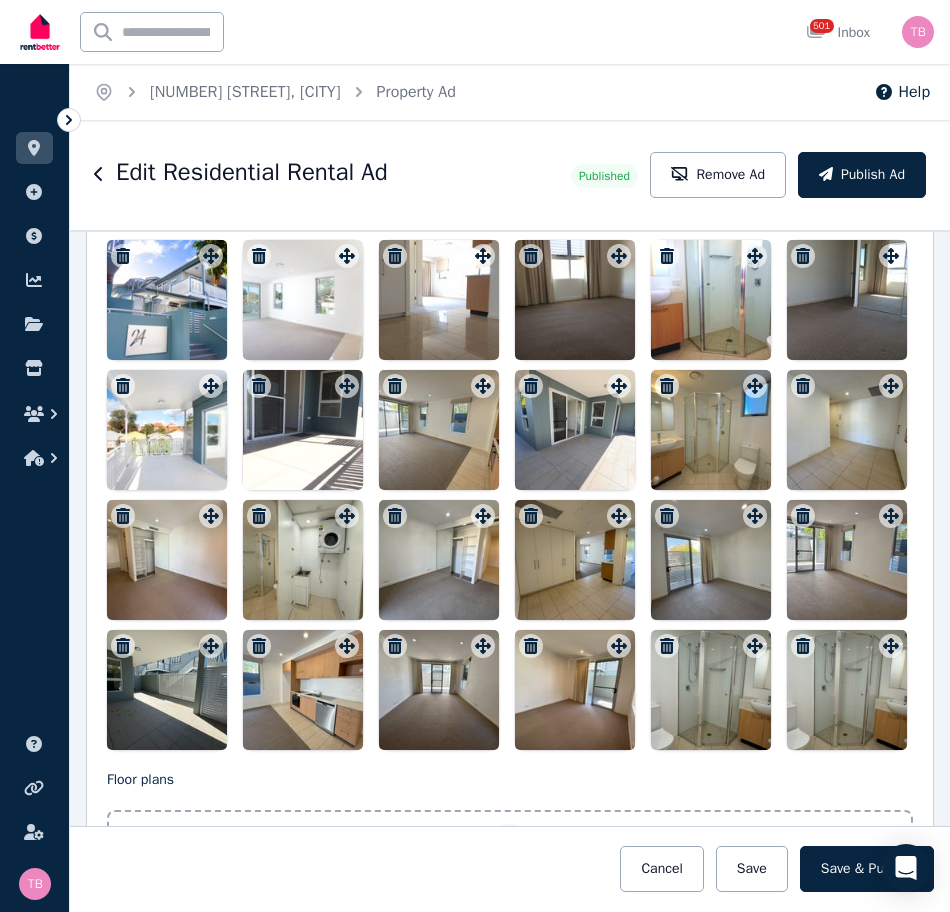 drag, startPoint x: 572, startPoint y: 409, endPoint x: 430, endPoint y: 662, distance: 290.12582 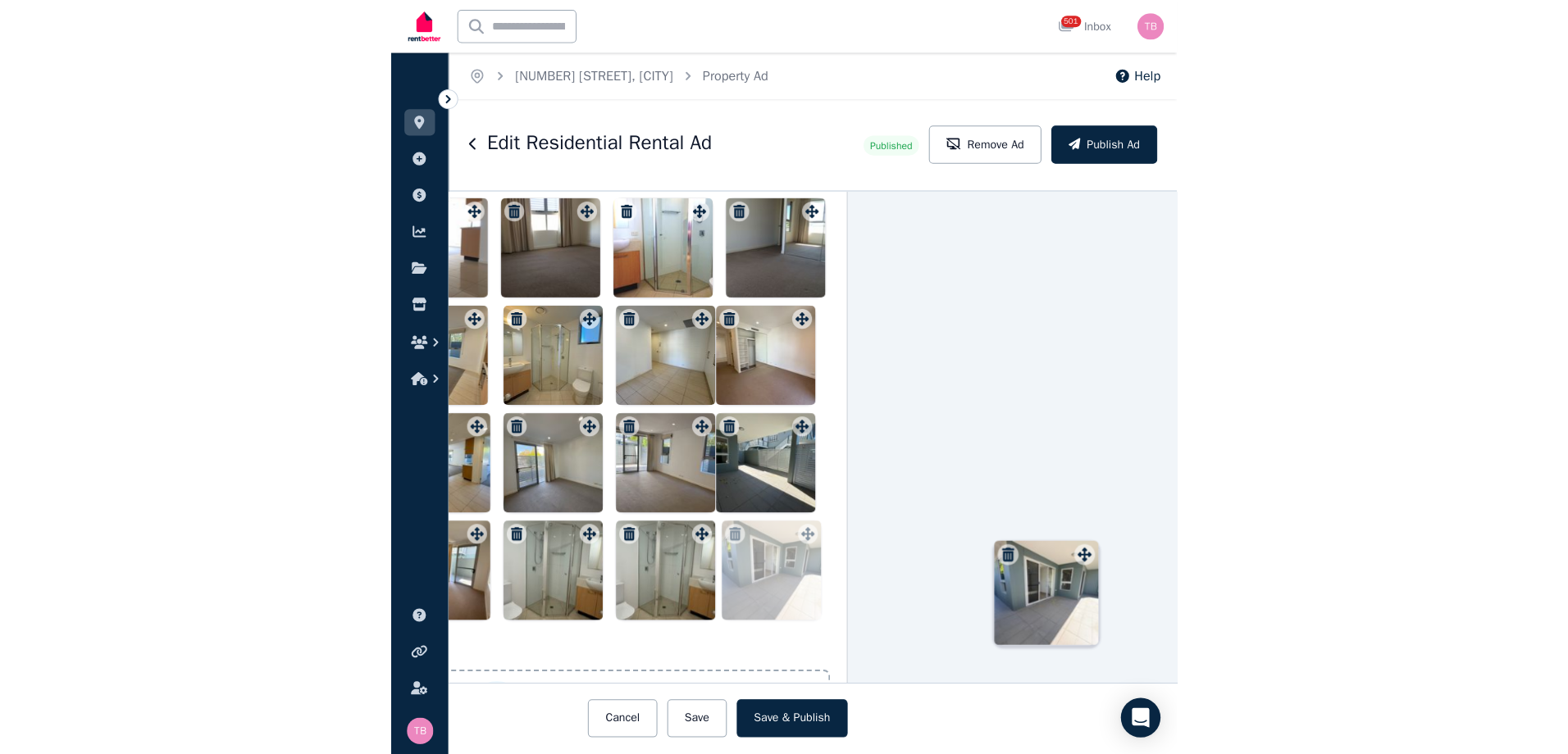 scroll, scrollTop: 2131, scrollLeft: 326, axis: both 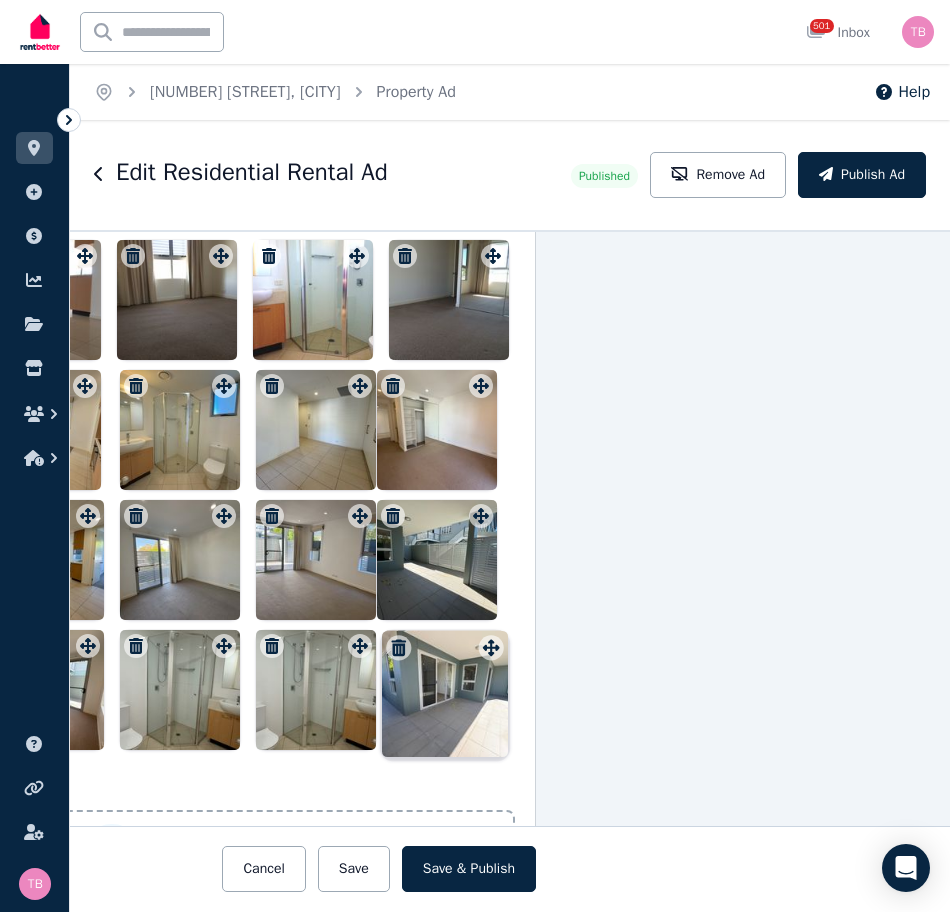 drag, startPoint x: 614, startPoint y: 389, endPoint x: 491, endPoint y: 633, distance: 273.24896 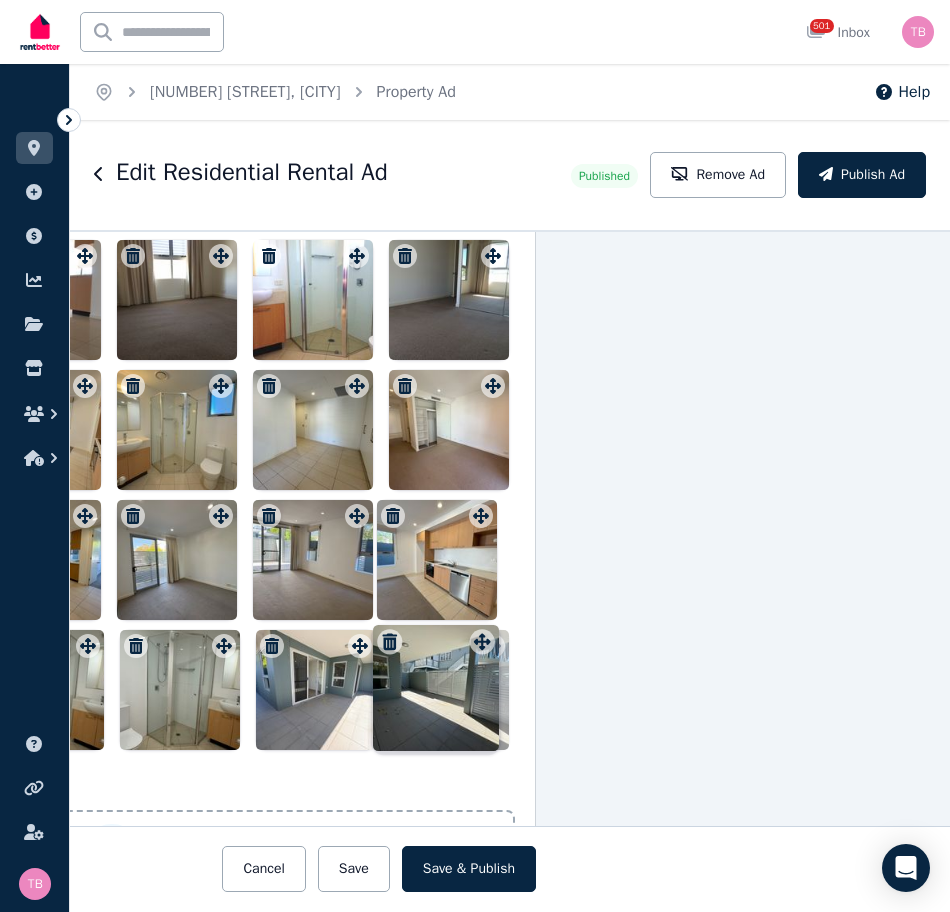 drag, startPoint x: 483, startPoint y: 519, endPoint x: 482, endPoint y: 633, distance: 114.00439 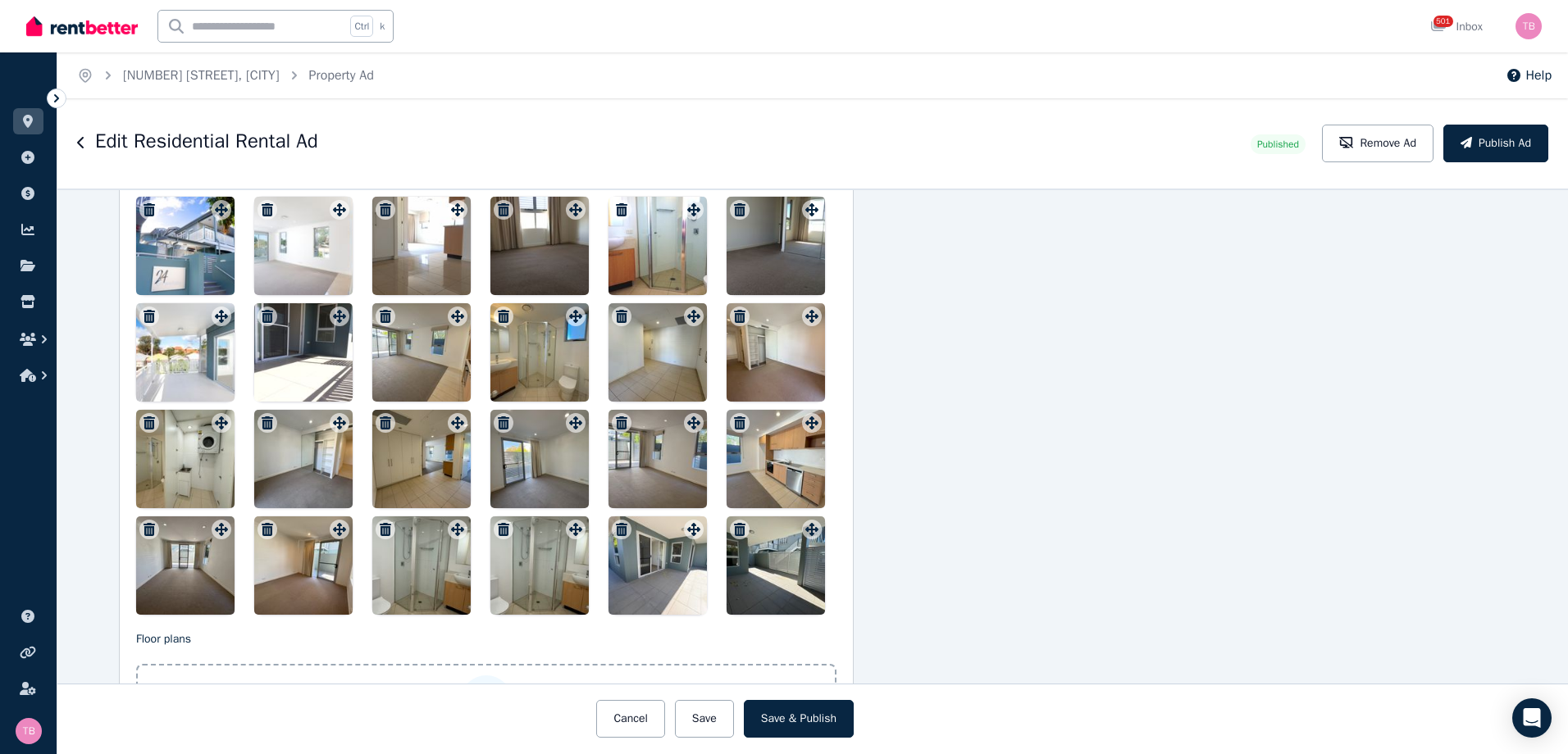 click 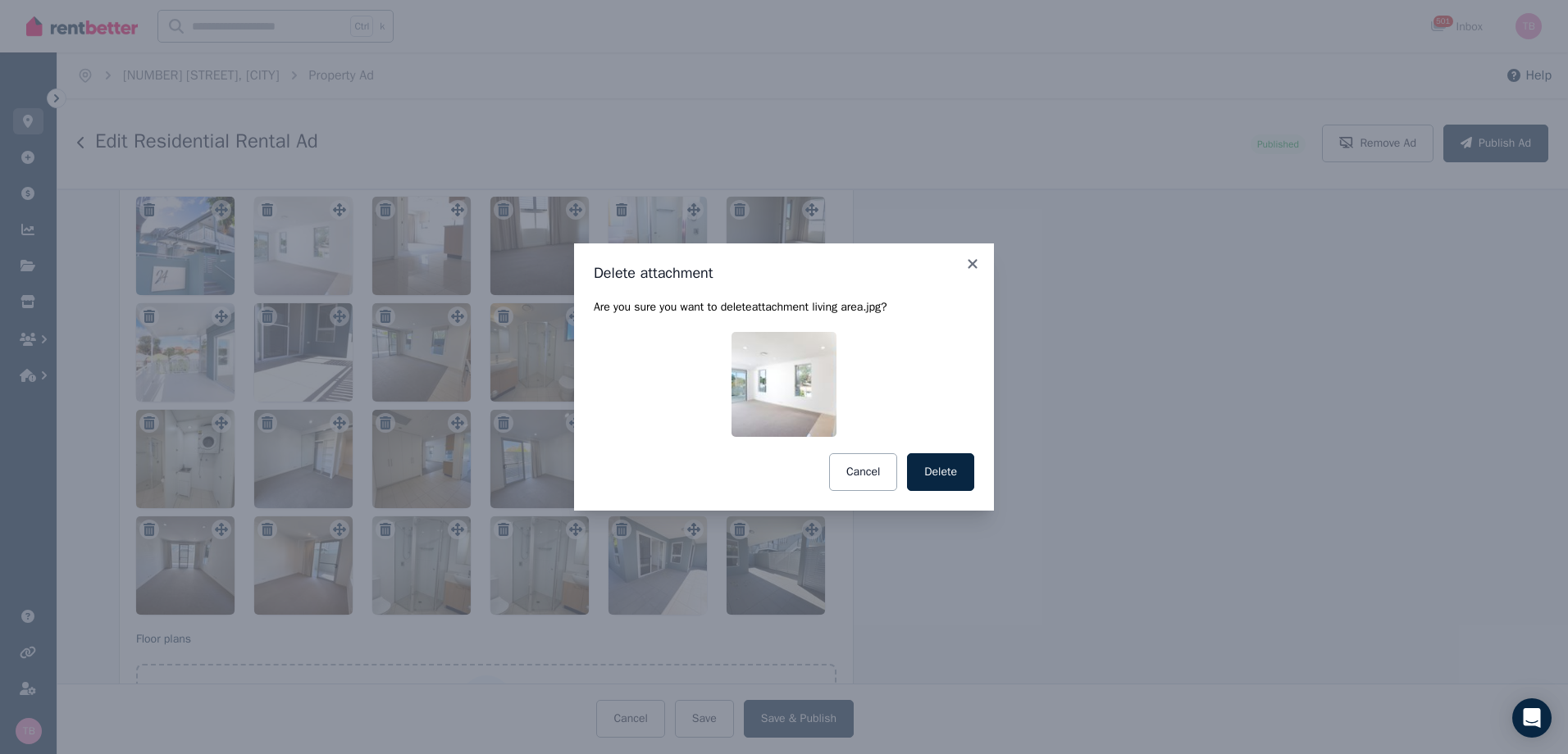 click on "Delete" at bounding box center [941, 472] 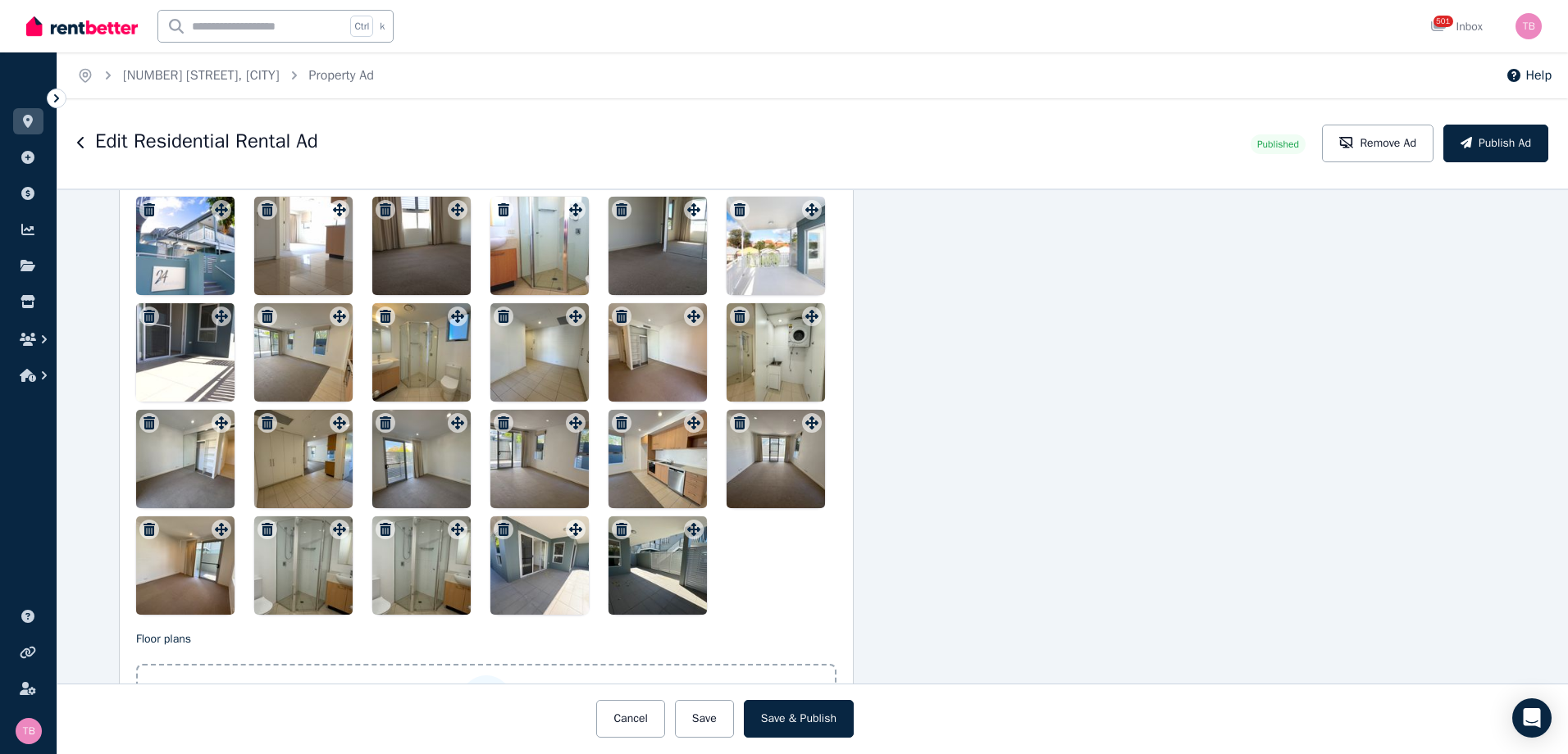 click 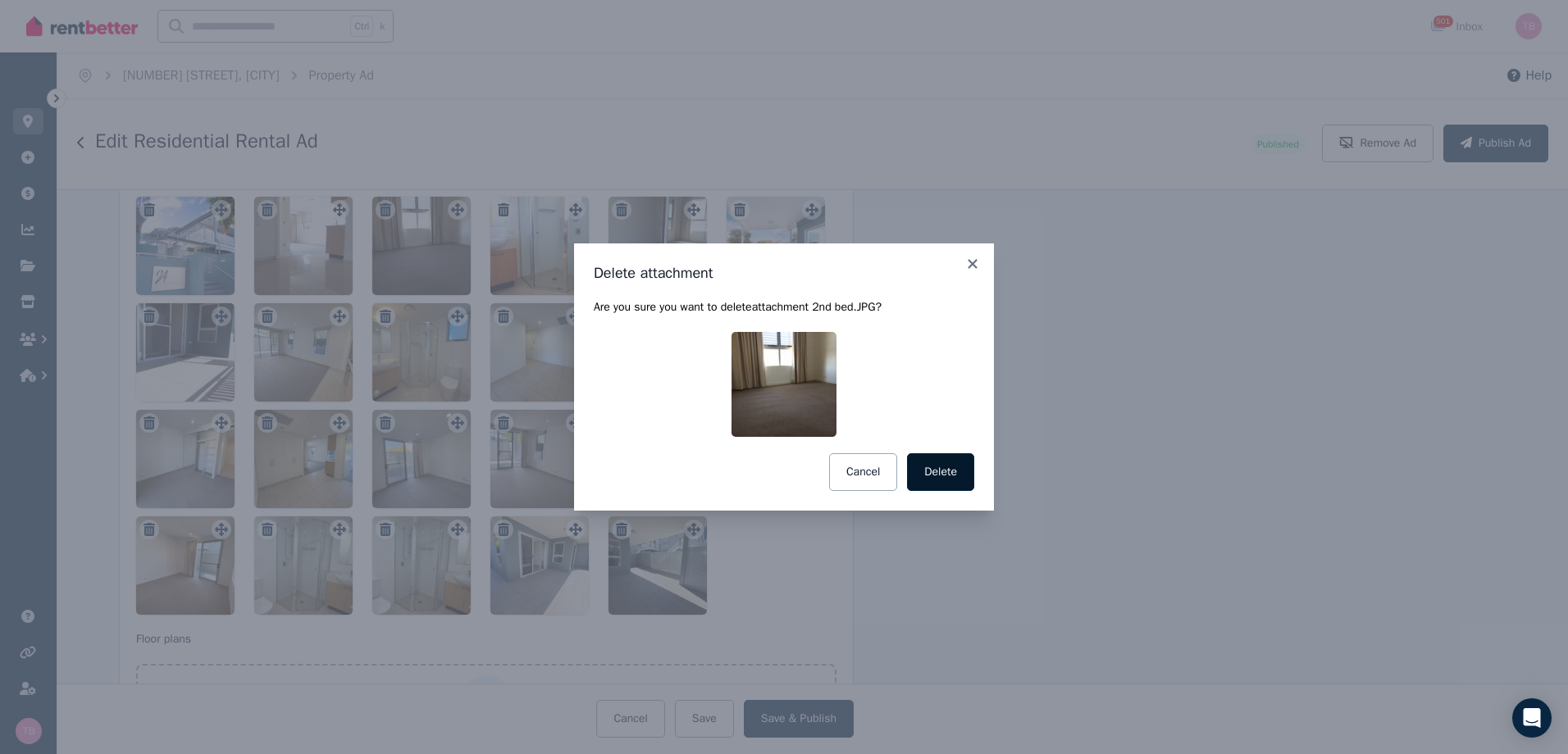 click on "Delete" at bounding box center [941, 472] 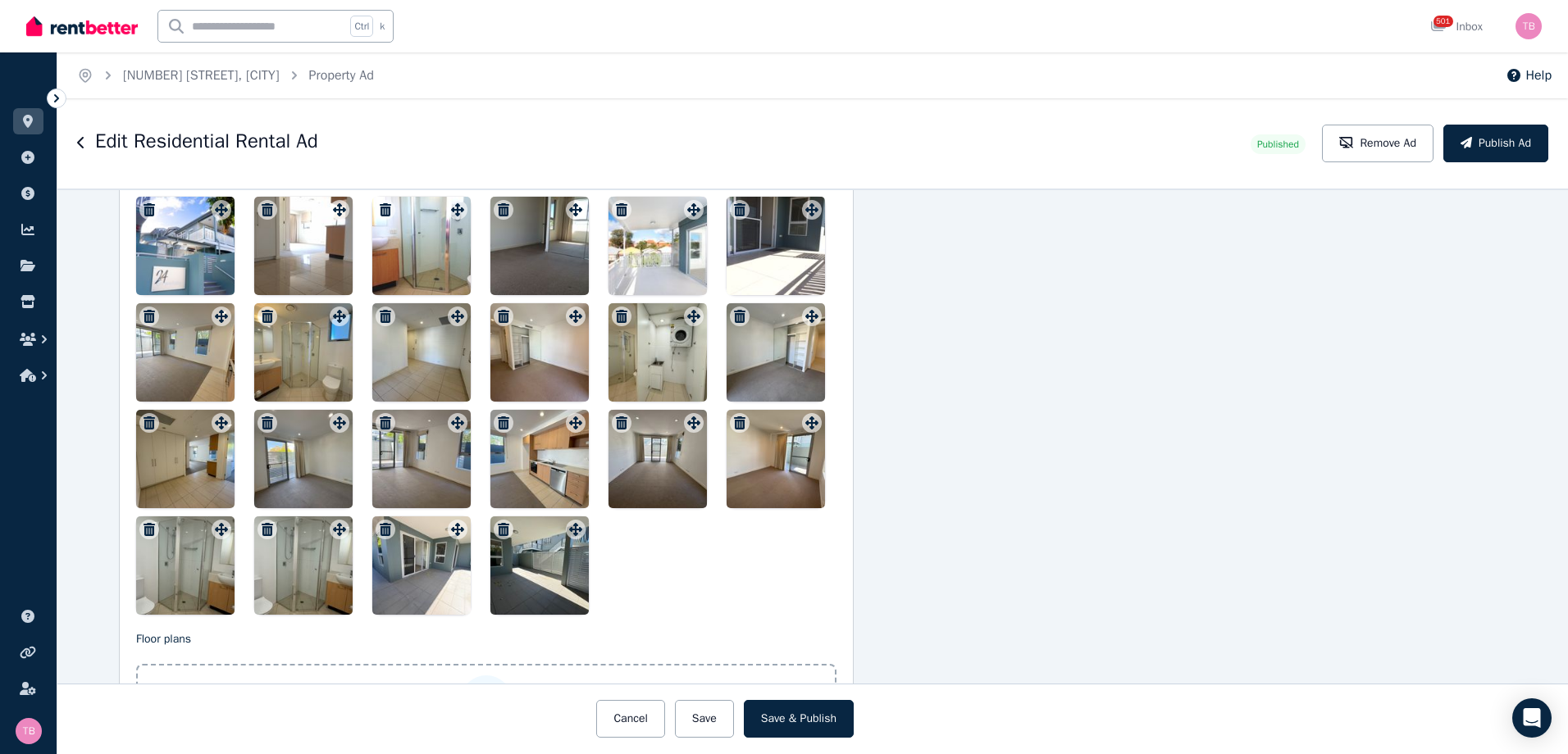click 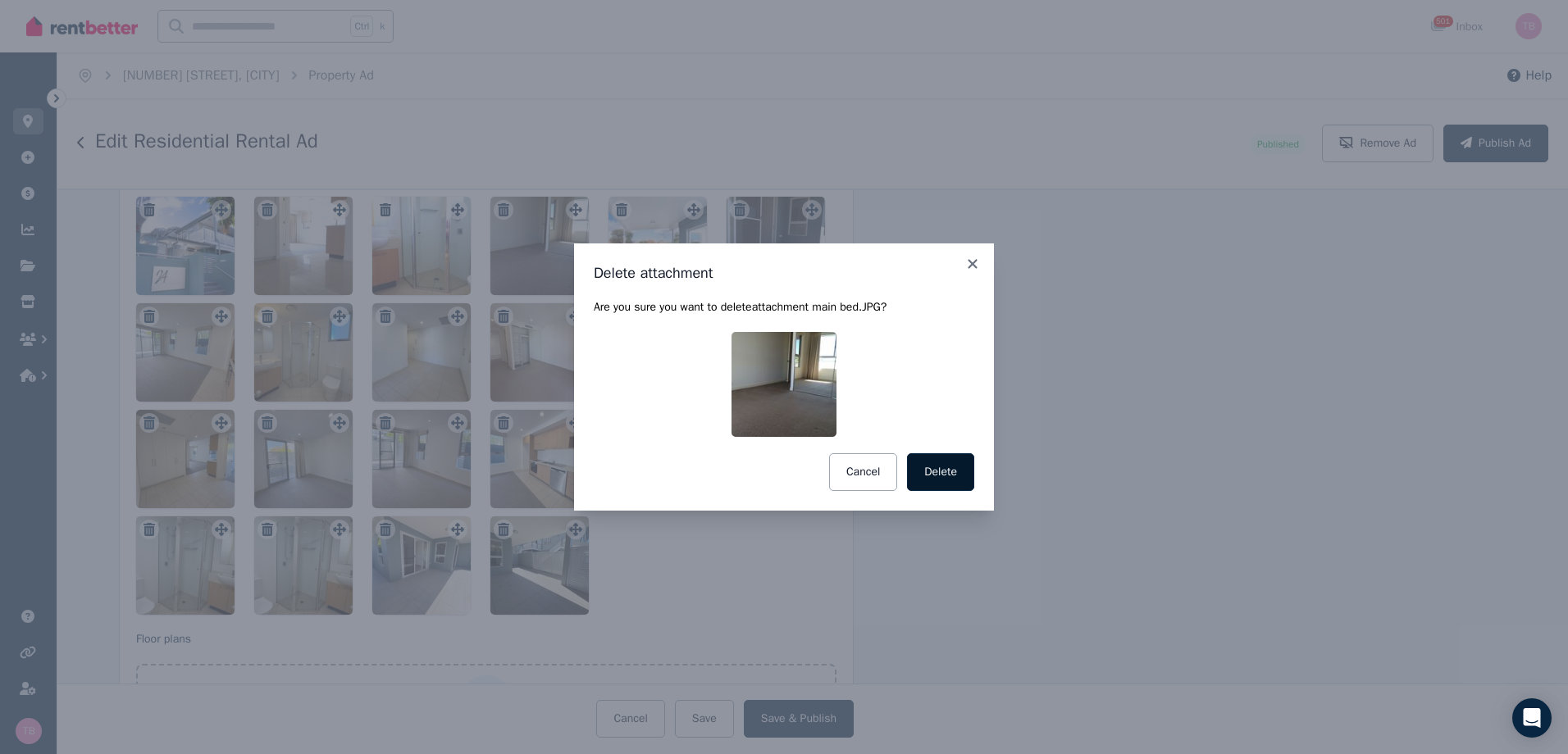 click on "Delete" at bounding box center [941, 472] 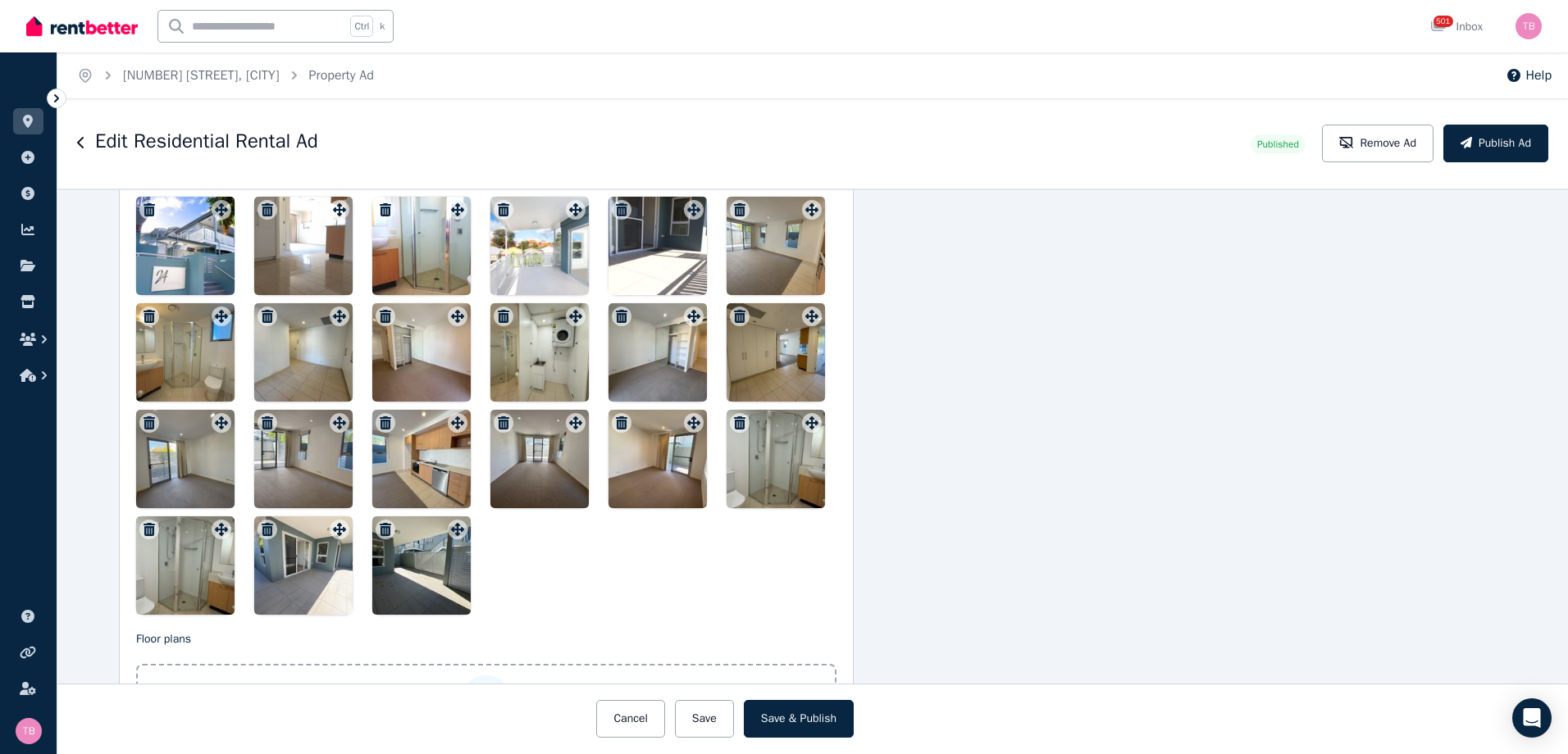 click 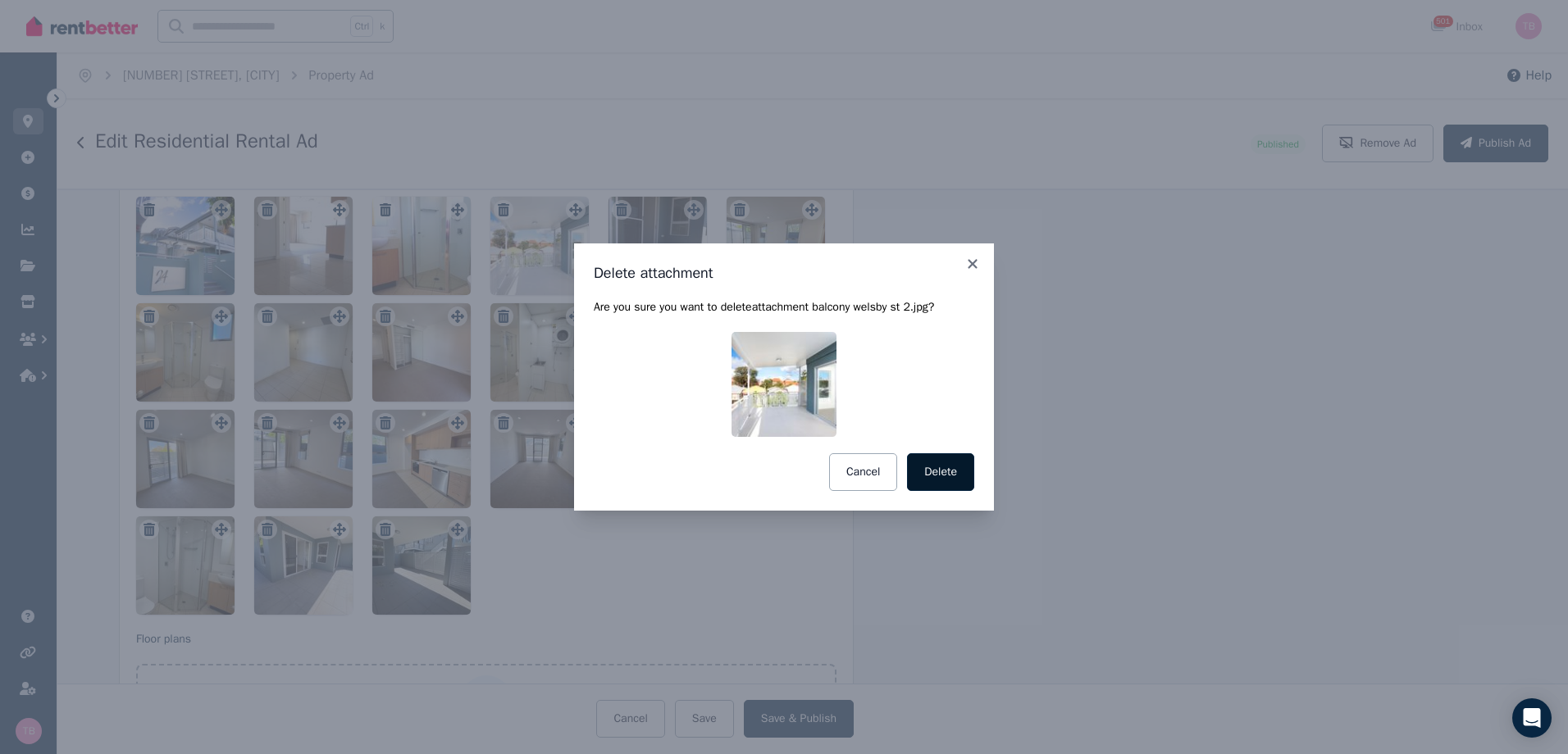 click on "Delete" at bounding box center (941, 472) 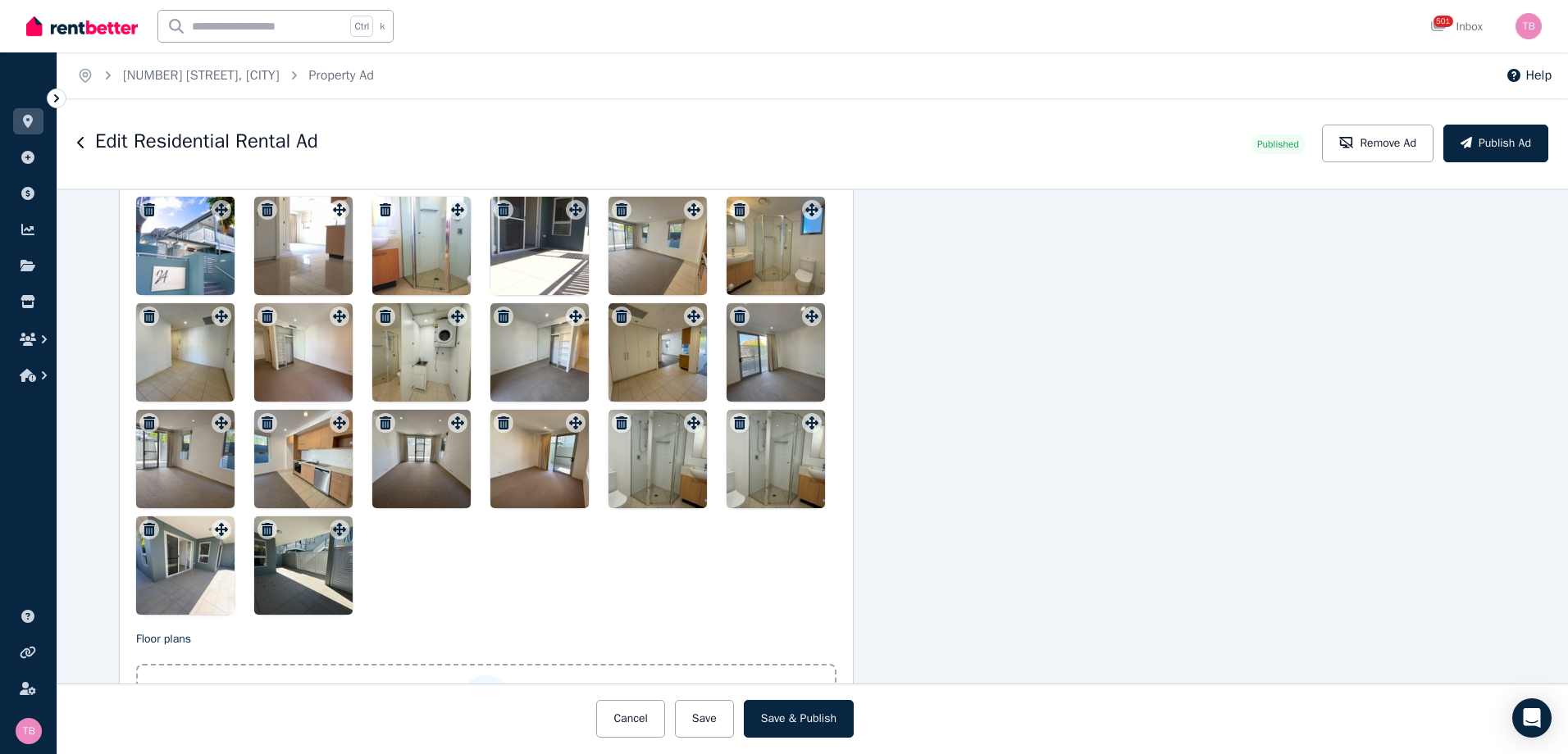 click 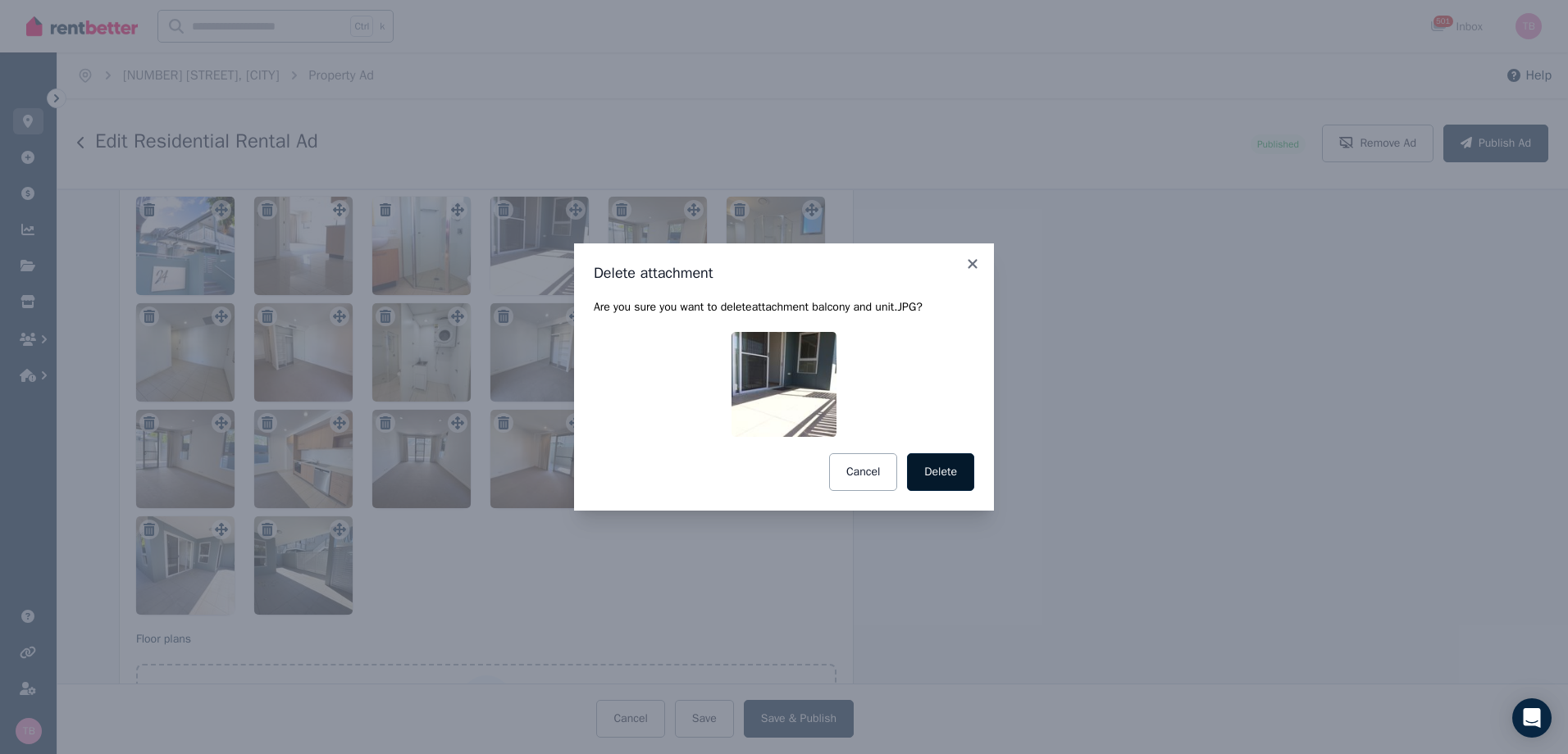 click on "Delete" at bounding box center [941, 472] 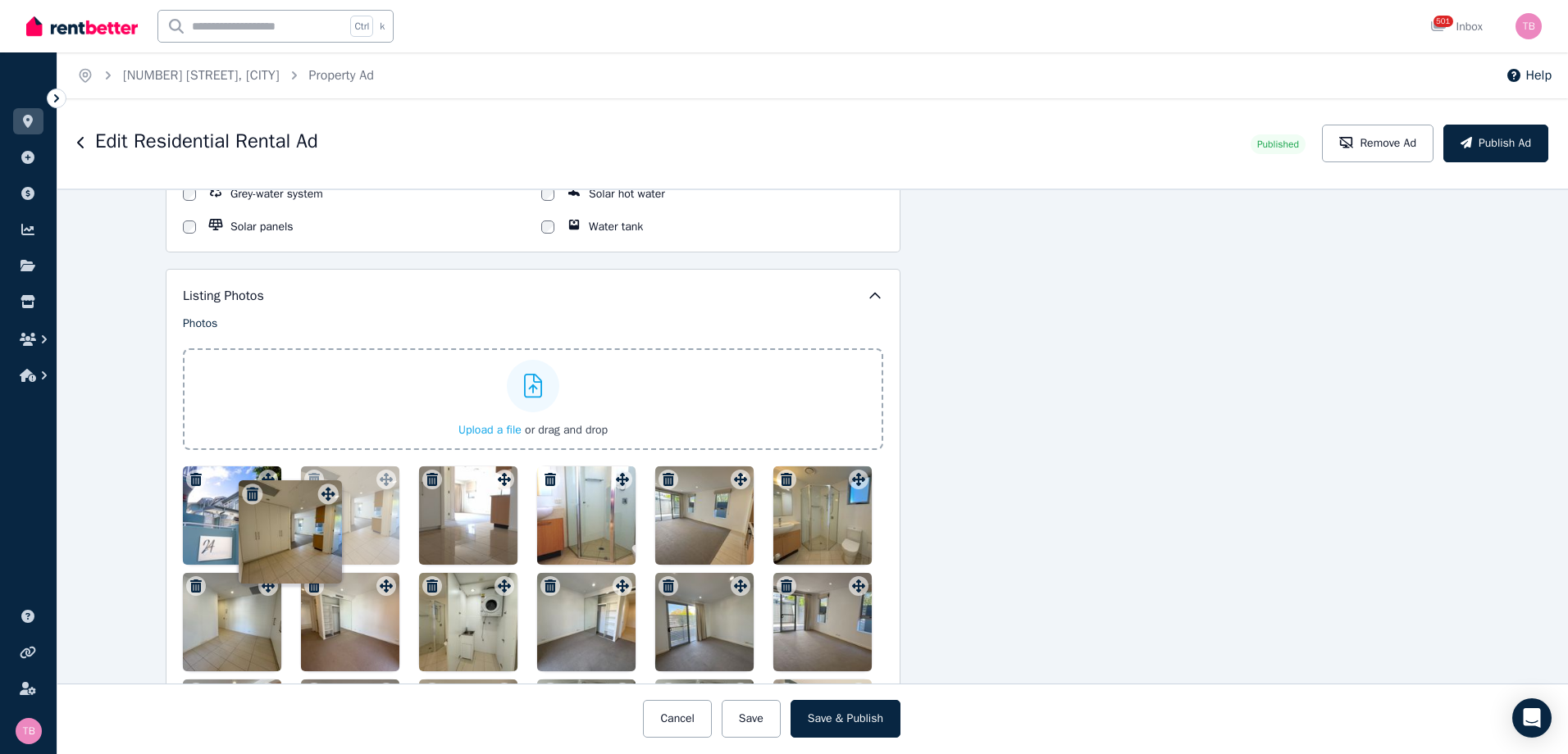 scroll, scrollTop: 1861, scrollLeft: 272, axis: both 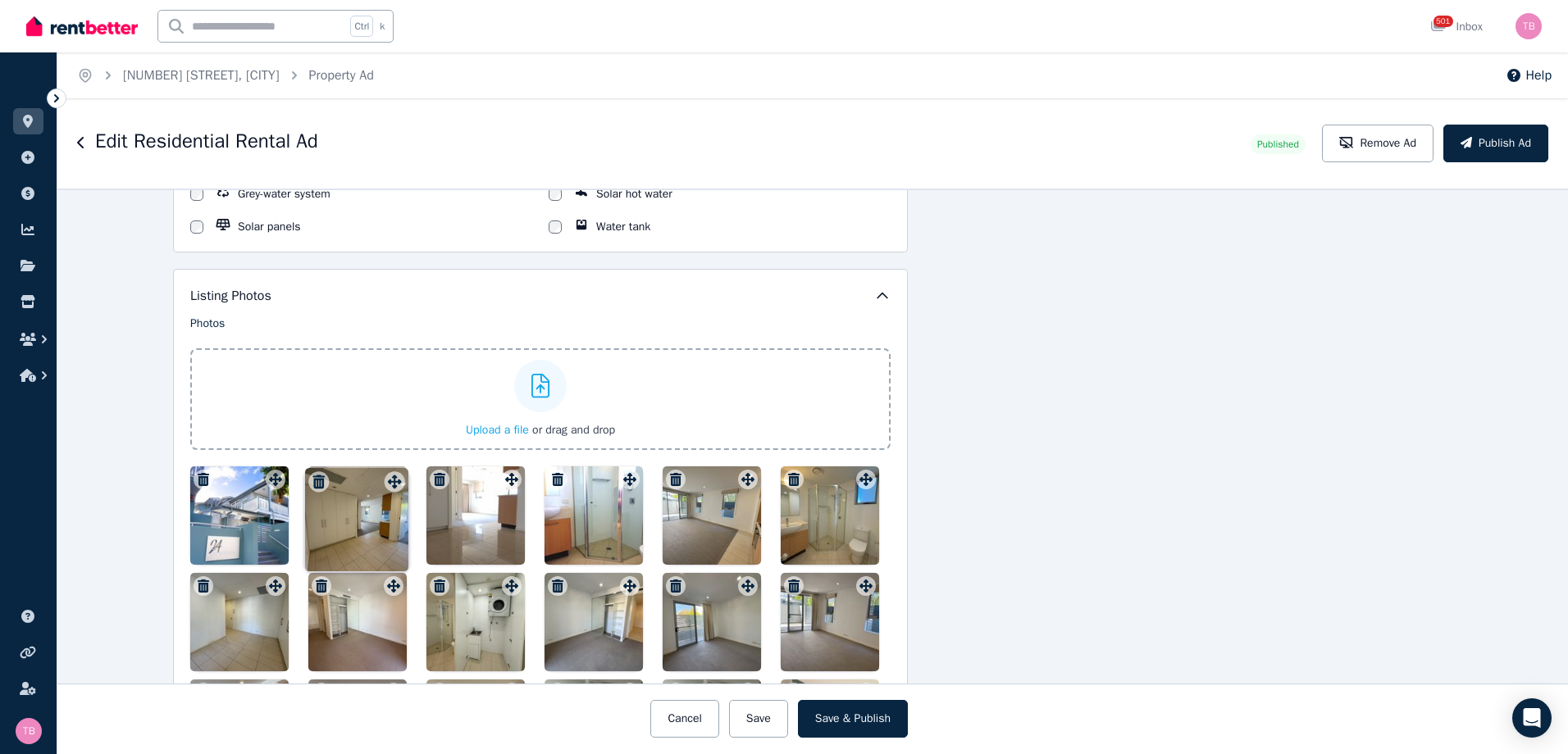 drag, startPoint x: 571, startPoint y: 324, endPoint x: 394, endPoint y: 475, distance: 232.65855 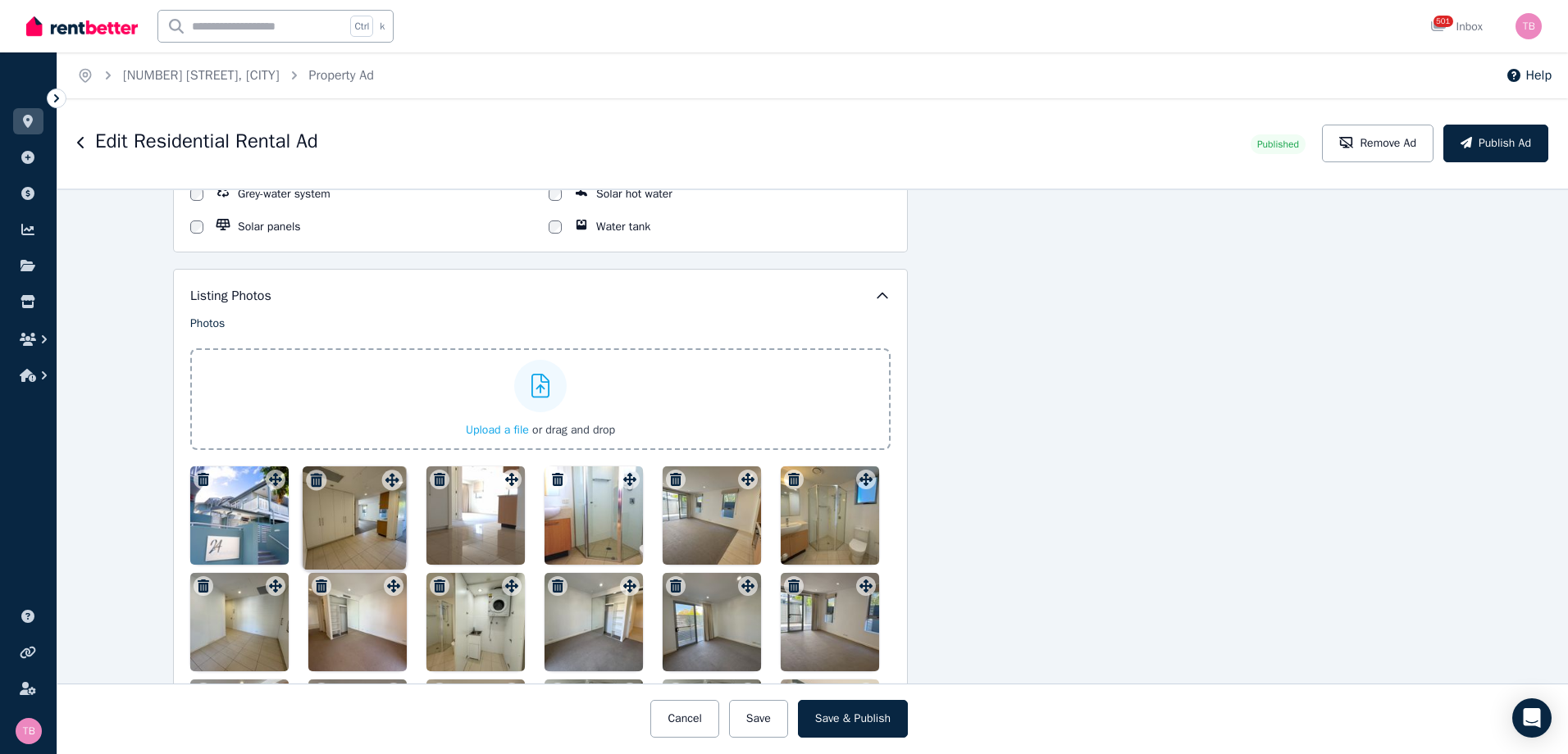 click on "Photos Upload a file   or drag and drop Uploaded   " 2nd bedroom.jpg " Uploaded   " Bedroom1.jpg " Uploaded   " Bedroom2.jpg " Uploaded   " Courtyard..jpg " Uploaded   " Courtyard.jpg " Uploaded   " Dining - Copy.jpg " Uploaded   " Dining.jpg " Uploaded   " Ensuite - Copy.jpg " Uploaded   " Ensuite.jpg " Uploaded   " Entry - dining.jpg " Uploaded   " Kitchen area.jpg " Uploaded   " Kitchen.jpg " Uploaded   " Kitchen-living.jpg " Uploaded   " Laundry.jpg " Uploaded   " Living area.jpg " Uploaded   " Living.jpg " Uploaded   " Main bathroom.jpg " Uploaded   " Main bedroom.jpg "
To pick up a draggable item, press the space bar.
While dragging, use the arrow keys to move the item.
Press space again to drop the item in its new position, or press escape to cancel.
Draggable item [UUID] was moved over droppable area [UUID]." at bounding box center [540, 600] 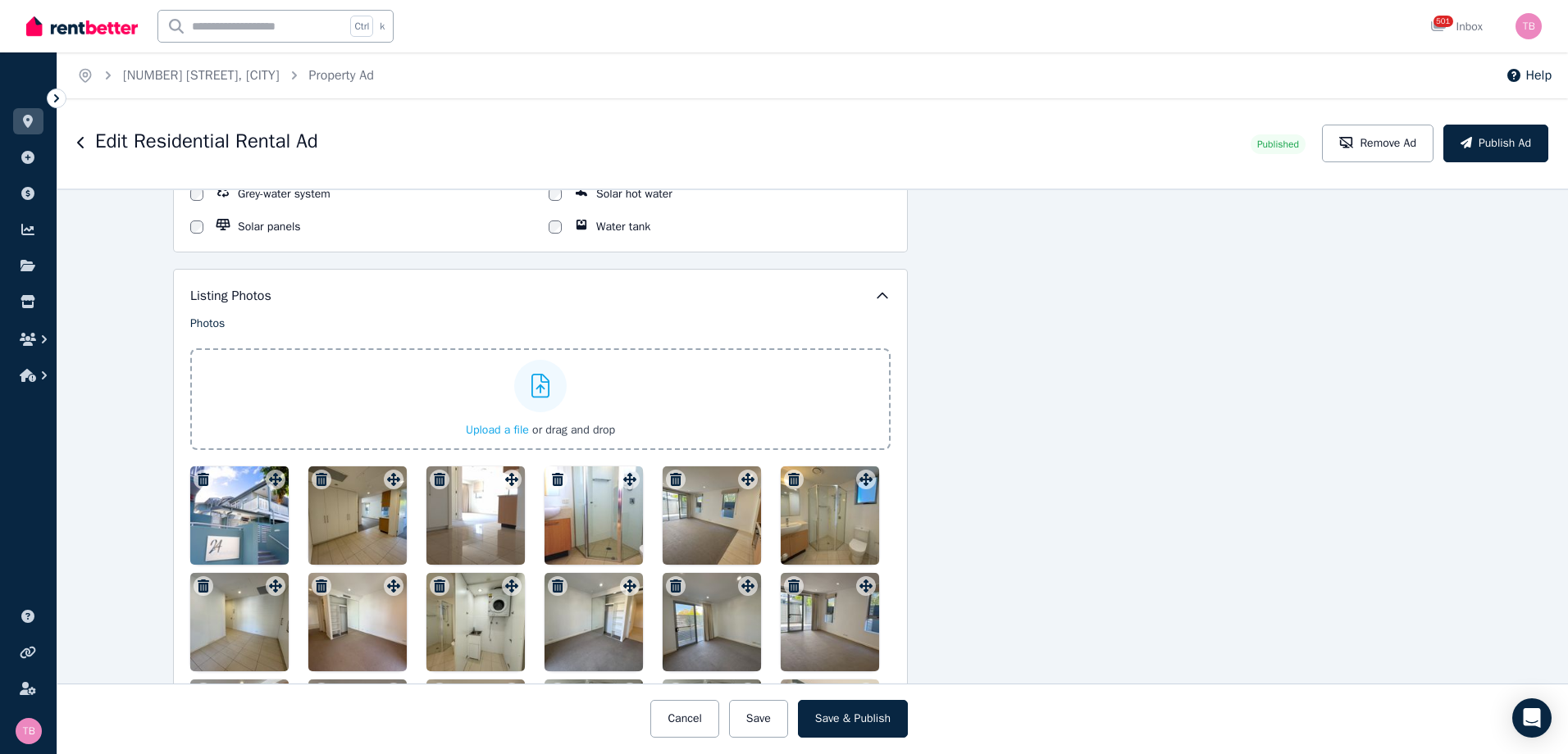 scroll, scrollTop: 1943, scrollLeft: 272, axis: both 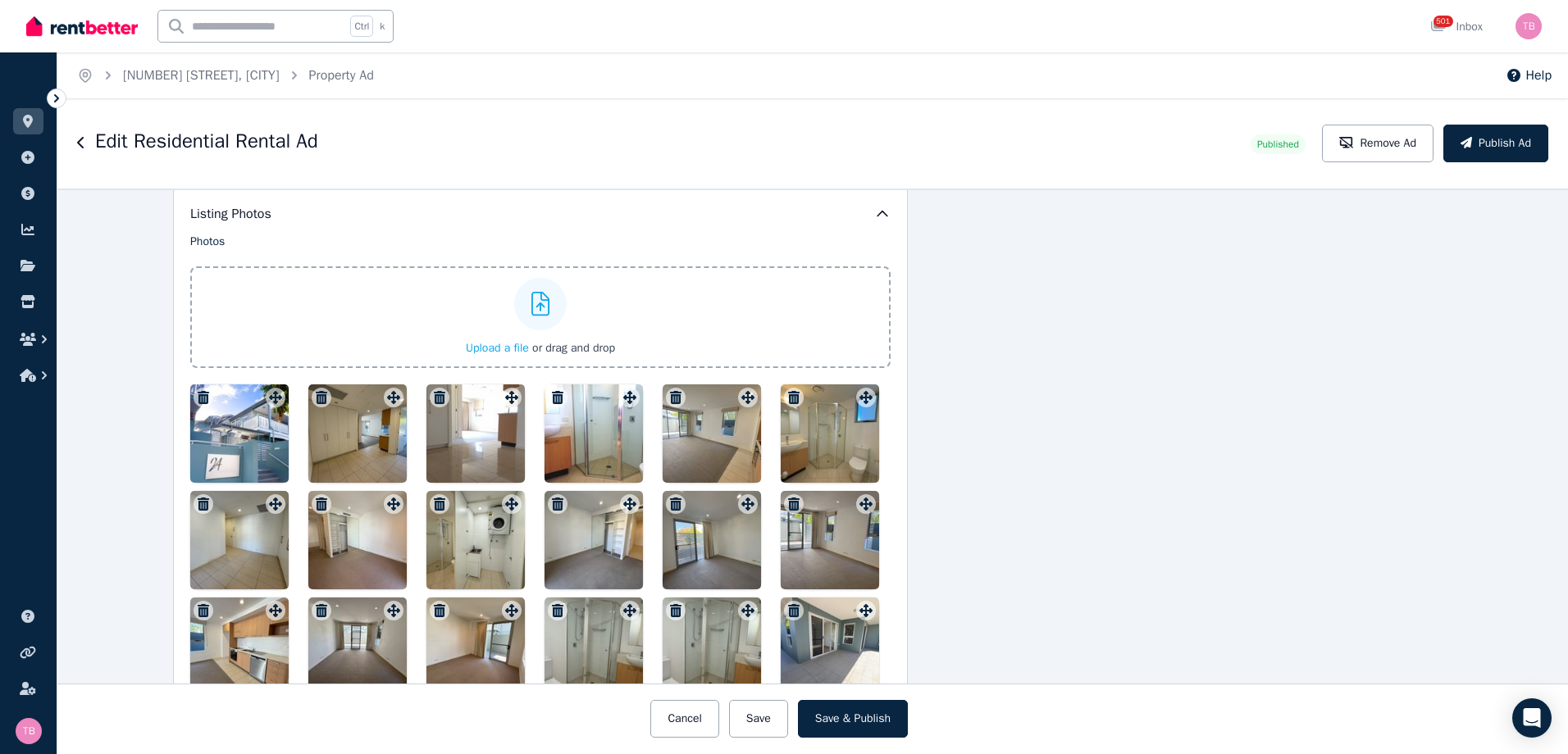 click 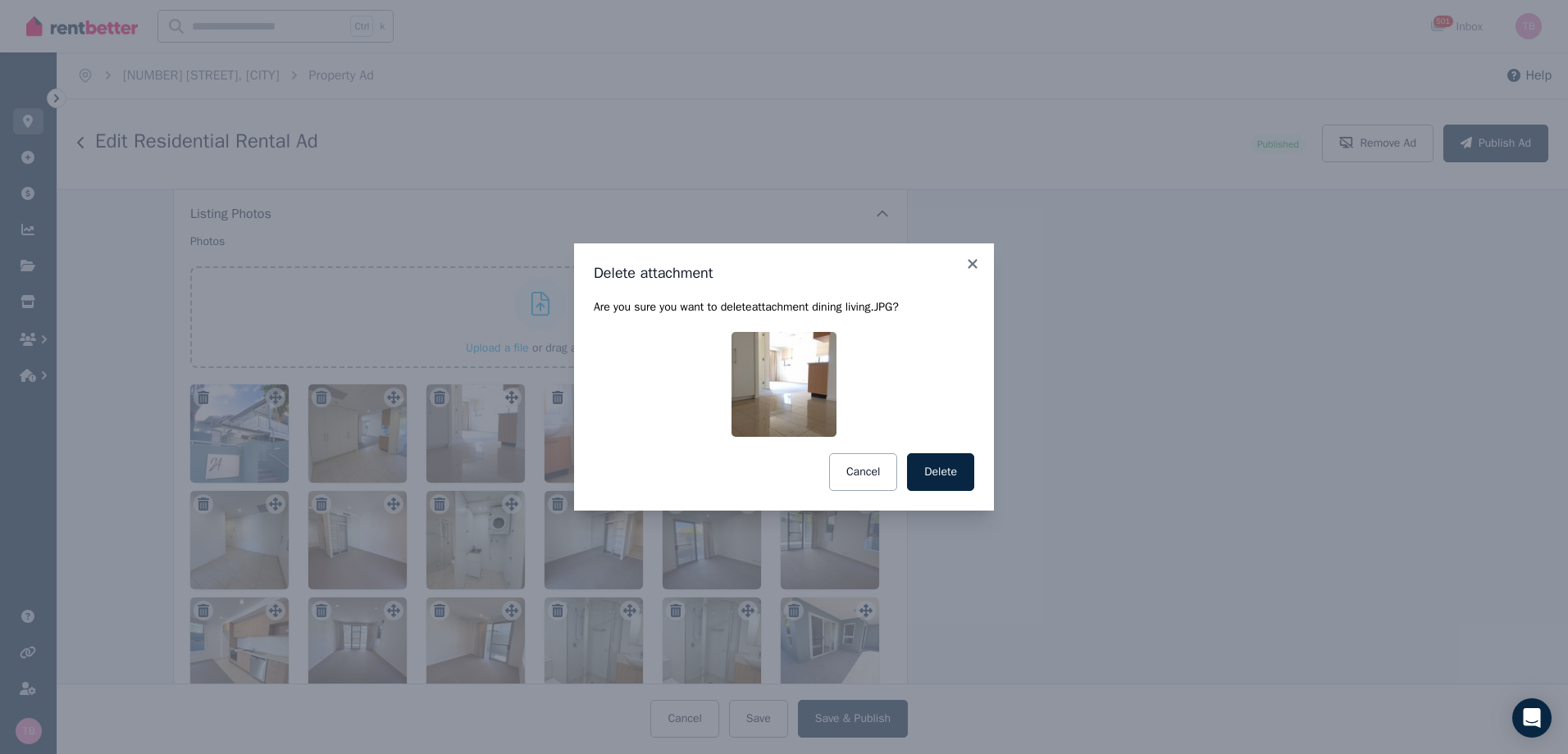 click on "Delete" at bounding box center (941, 472) 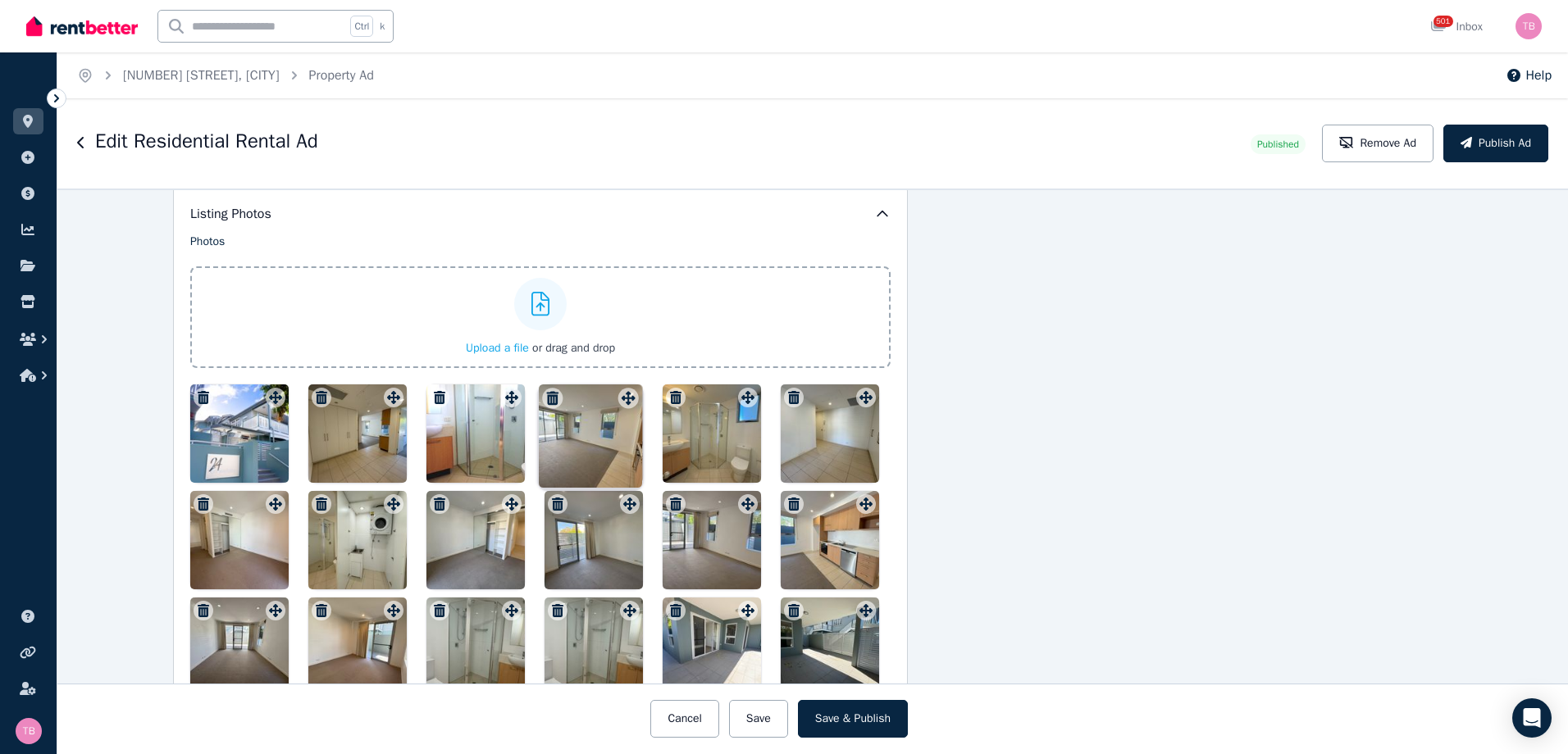 click on "Photos Upload a file   or drag and drop Uploaded   " 2nd bedroom.jpg " Uploaded   " Bedroom1.jpg " Uploaded   " Bedroom2.jpg " Uploaded   " Courtyard..jpg " Uploaded   " Courtyard.jpg " Uploaded   " Dining - Copy.jpg " Uploaded   " Dining.jpg " Uploaded   " Ensuite - Copy.jpg " Uploaded   " Ensuite.jpg " Uploaded   " Entry - dining.jpg " Uploaded   " Kitchen area.jpg " Uploaded   " Kitchen.jpg " Uploaded   " Kitchen-living.jpg " Uploaded   " Laundry.jpg " Uploaded   " Living area.jpg " Uploaded   " Living.jpg " Uploaded   " Main bathroom.jpg " Uploaded   " Main bedroom.jpg "
To pick up a draggable item, press the space bar.
While dragging, use the arrow keys to move the item.
Press space again to drop the item in its new position, or press escape to cancel.
Draggable item [UUID] was moved over droppable area [UUID]." at bounding box center [540, 465] 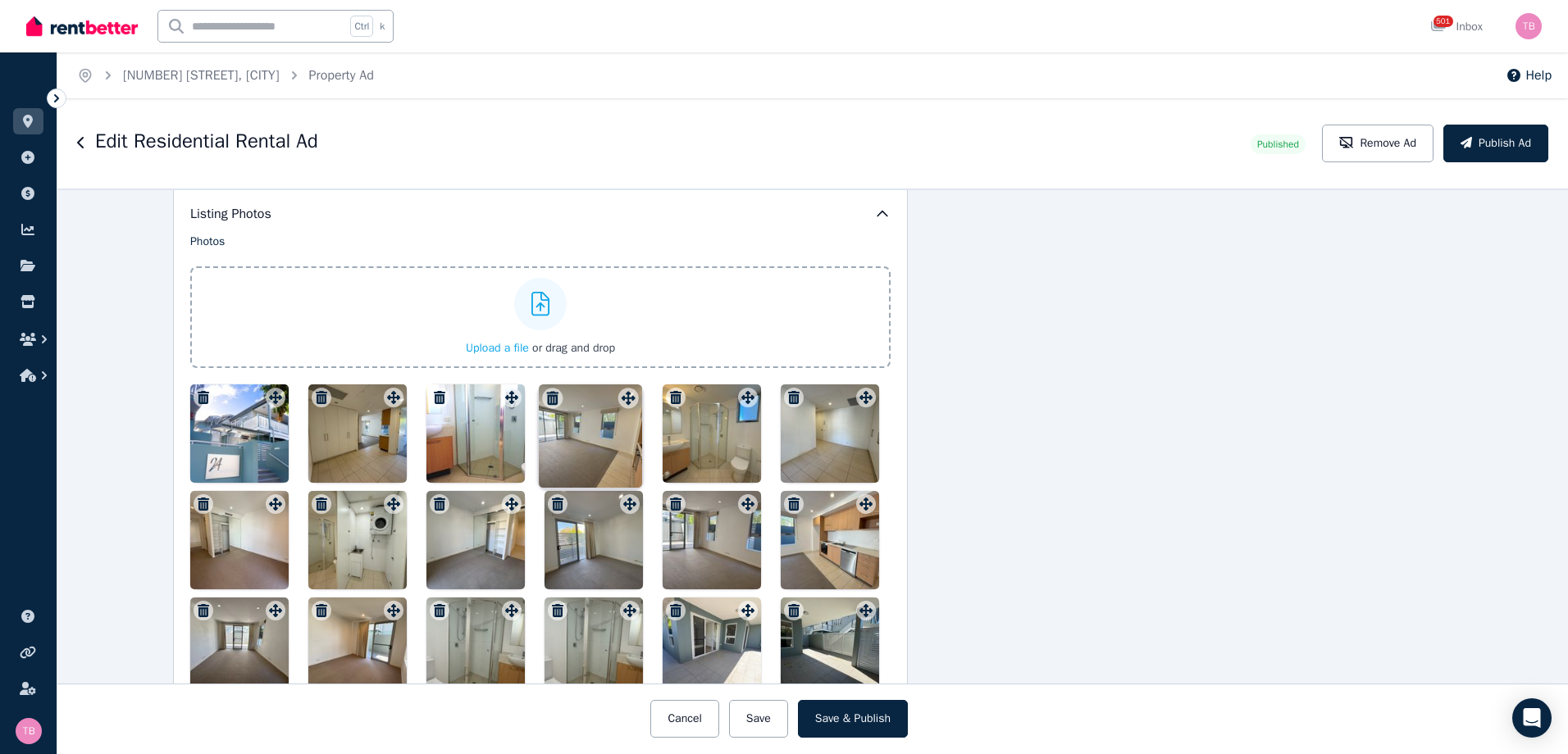 click 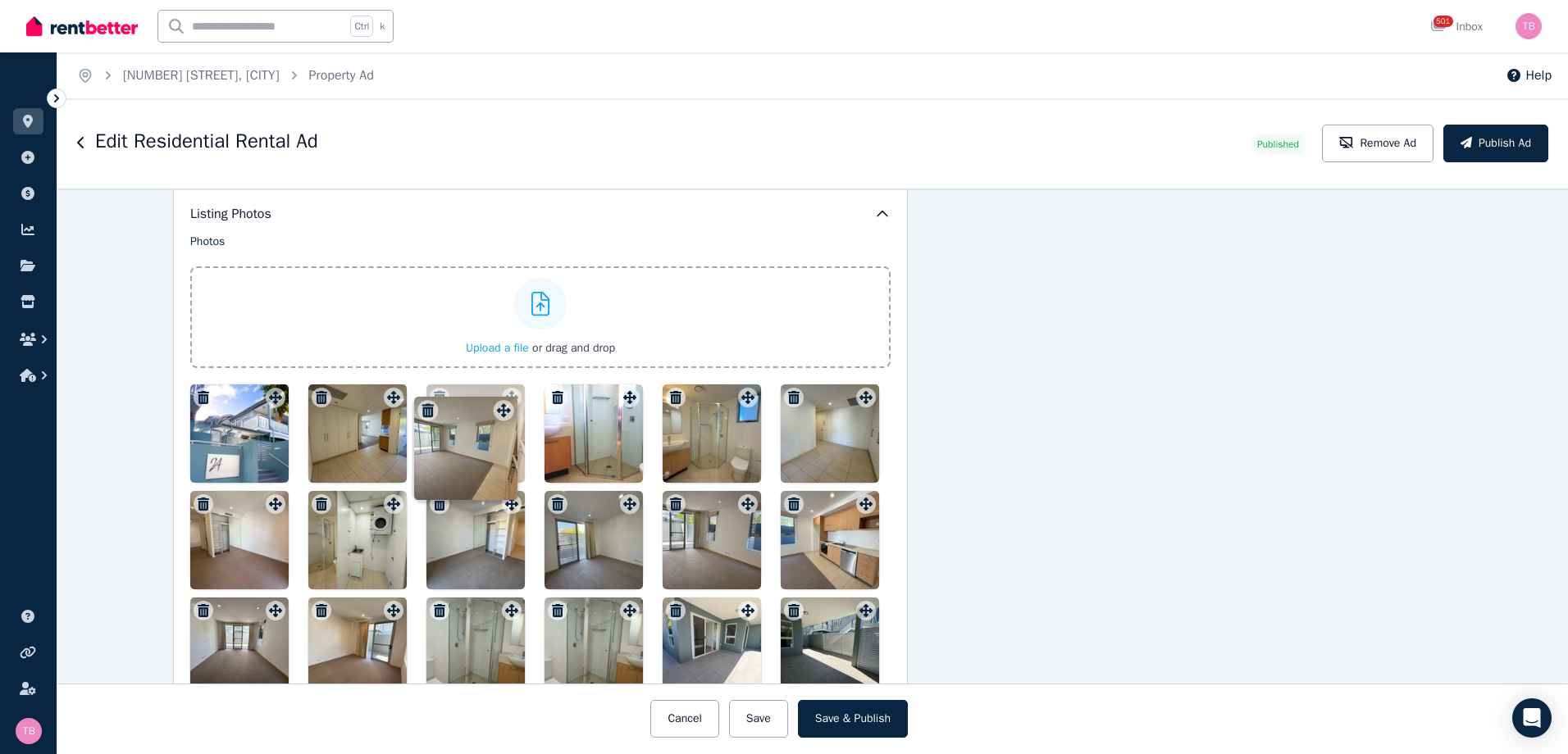 drag, startPoint x: 626, startPoint y: 405, endPoint x: 499, endPoint y: 401, distance: 127.06298 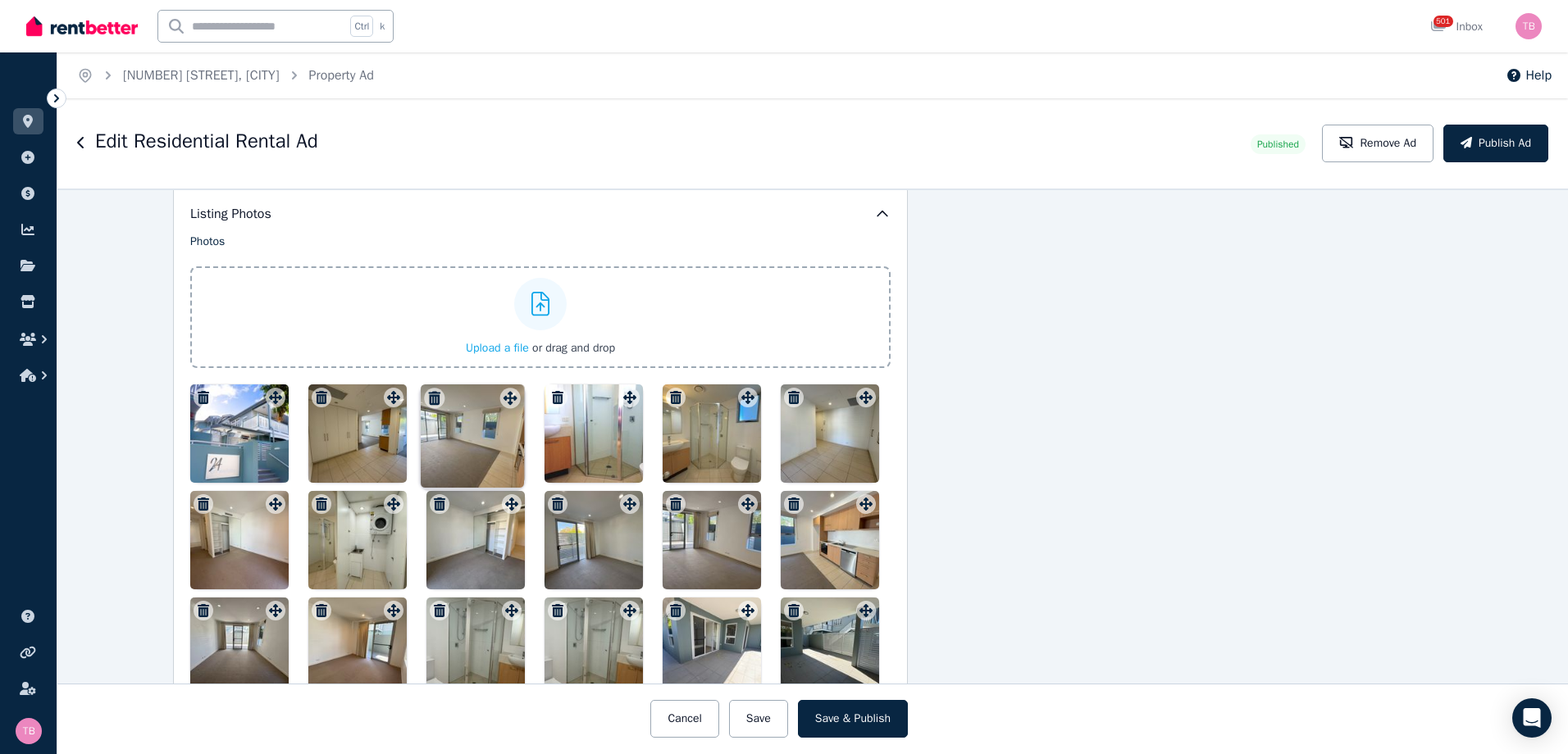 click on "Photos Upload a file   or drag and drop Uploaded   " 2nd bedroom.jpg " Uploaded   " Bedroom1.jpg " Uploaded   " Bedroom2.jpg " Uploaded   " Courtyard..jpg " Uploaded   " Courtyard.jpg " Uploaded   " Dining - Copy.jpg " Uploaded   " Dining.jpg " Uploaded   " Ensuite - Copy.jpg " Uploaded   " Ensuite.jpg " Uploaded   " Entry - dining.jpg " Uploaded   " Kitchen area.jpg " Uploaded   " Kitchen.jpg " Uploaded   " Kitchen-living.jpg " Uploaded   " Laundry.jpg " Uploaded   " Living area.jpg " Uploaded   " Living.jpg " Uploaded   " Main bathroom.jpg " Uploaded   " Main bedroom.jpg "
To pick up a draggable item, press the space bar.
While dragging, use the arrow keys to move the item.
Press space again to drop the item in its new position, or press escape to cancel.
Draggable item [UUID] was moved over droppable area [UUID]." at bounding box center (540, 465) 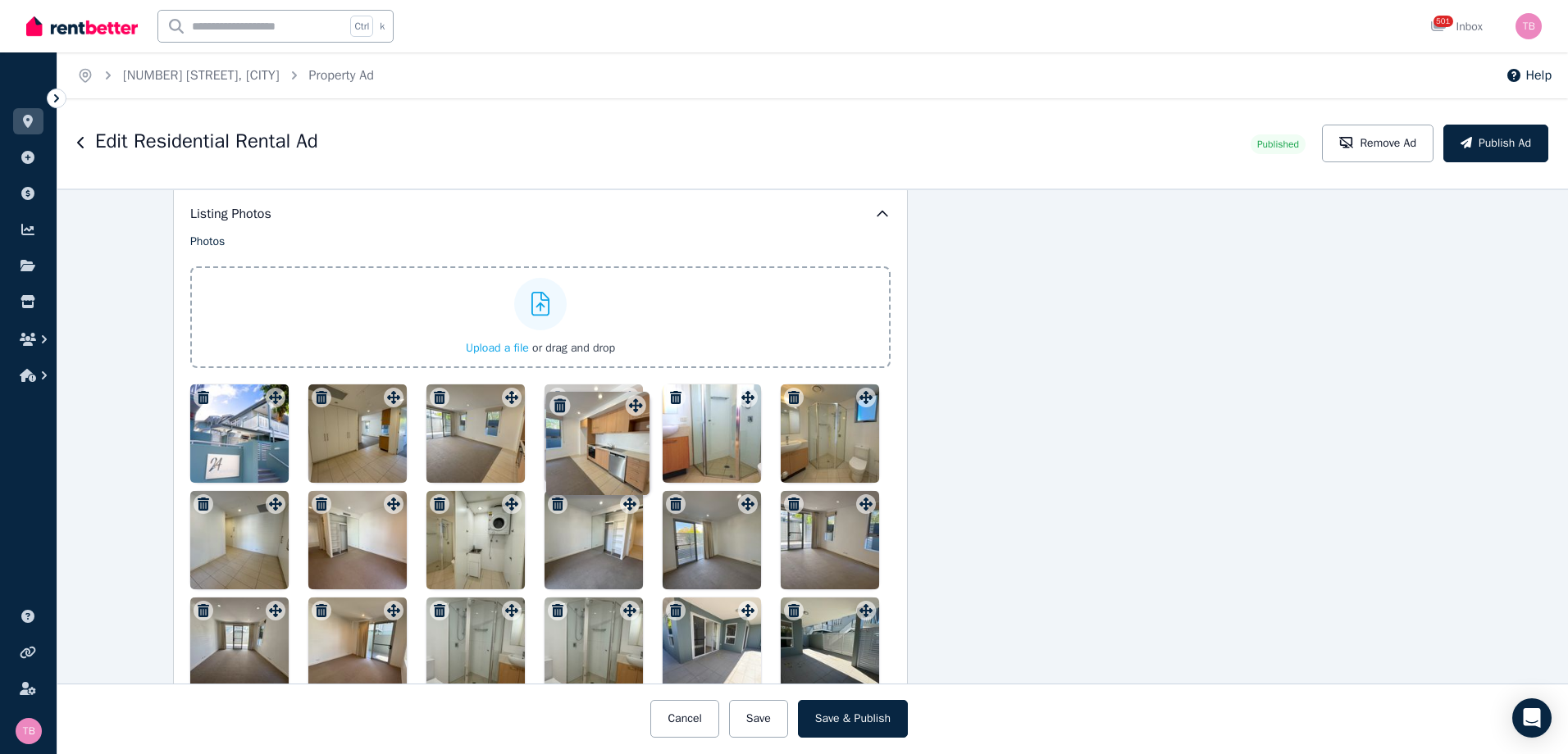 drag, startPoint x: 861, startPoint y: 510, endPoint x: 635, endPoint y: 397, distance: 252.6757 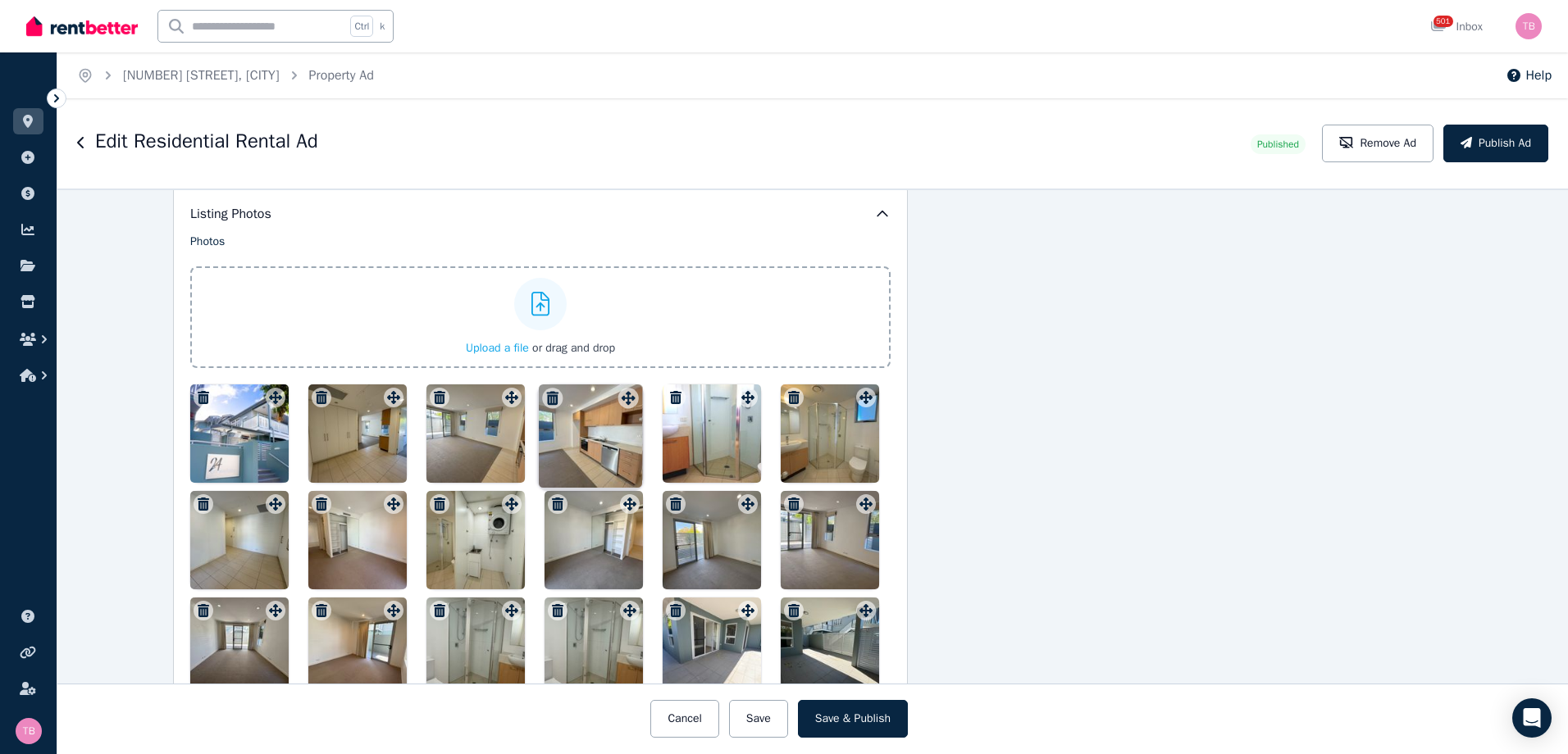 click on "Photos Upload a file   or drag and drop Uploaded   " 2nd bedroom.jpg " Uploaded   " Bedroom1.jpg " Uploaded   " Bedroom2.jpg " Uploaded   " Courtyard..jpg " Uploaded   " Courtyard.jpg " Uploaded   " Dining - Copy.jpg " Uploaded   " Dining.jpg " Uploaded   " Ensuite - Copy.jpg " Uploaded   " Ensuite.jpg " Uploaded   " Entry - dining.jpg " Uploaded   " Kitchen area.jpg " Uploaded   " Kitchen.jpg " Uploaded   " Kitchen-living.jpg " Uploaded   " Laundry.jpg " Uploaded   " Living area.jpg " Uploaded   " Living.jpg " Uploaded   " Main bathroom.jpg " Uploaded   " Main bedroom.jpg "
To pick up a draggable item, press the space bar.
While dragging, use the arrow keys to move the item.
Press space again to drop the item in its new position, or press escape to cancel.
Draggable item [UUID] was moved over droppable area [UUID]." at bounding box center (540, 465) 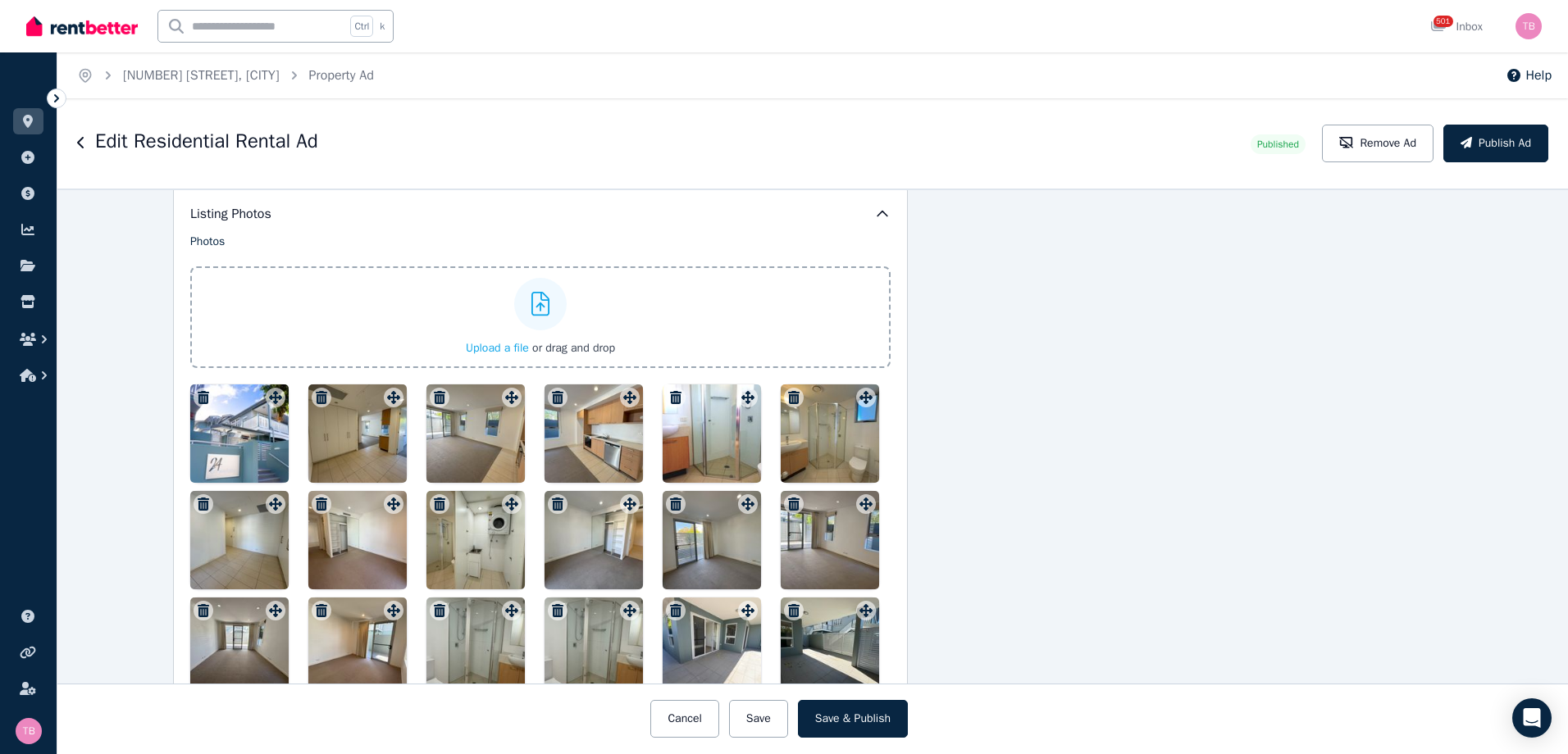scroll, scrollTop: 2025, scrollLeft: 272, axis: both 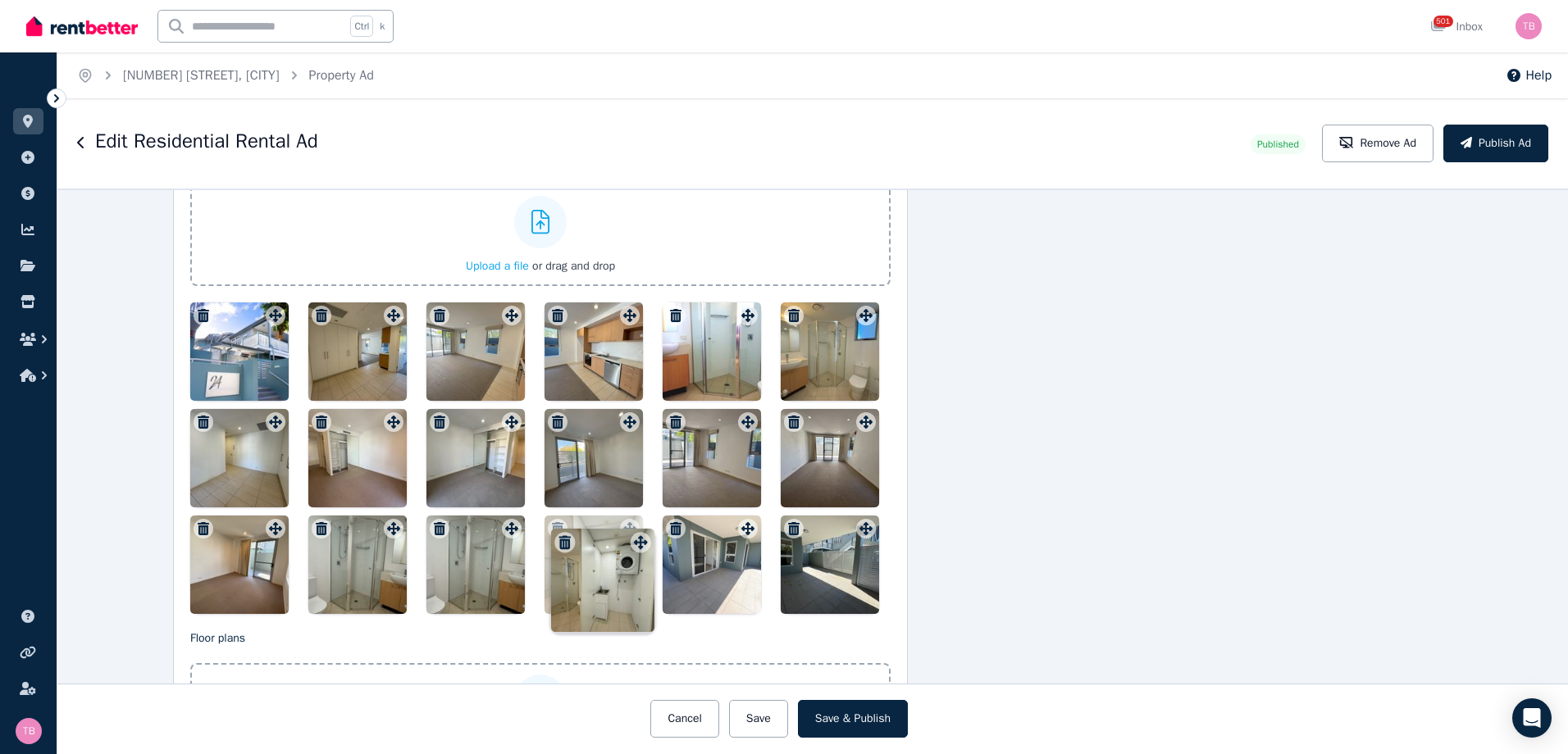 drag, startPoint x: 504, startPoint y: 429, endPoint x: 637, endPoint y: 534, distance: 169.45206 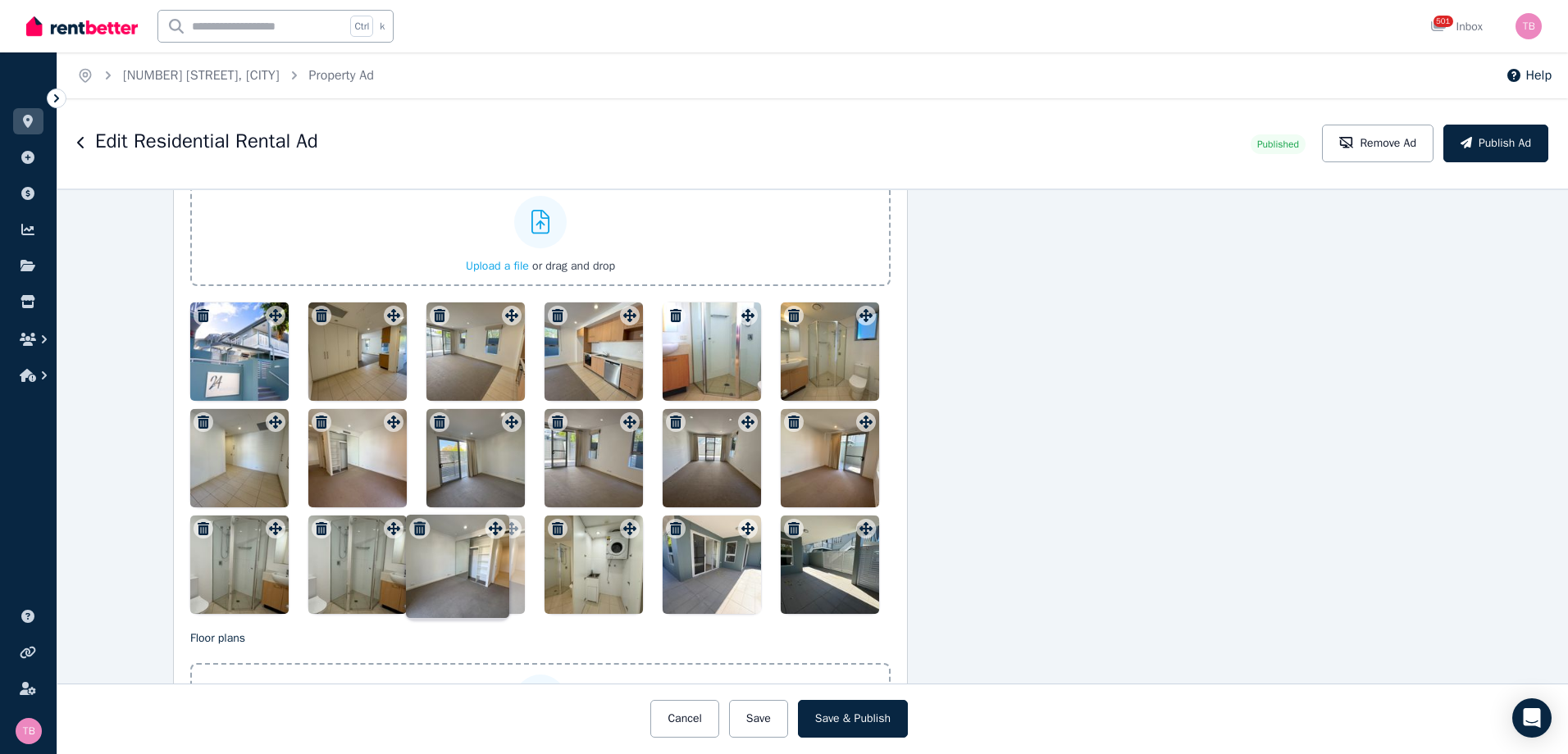 drag, startPoint x: 504, startPoint y: 427, endPoint x: 492, endPoint y: 519, distance: 93 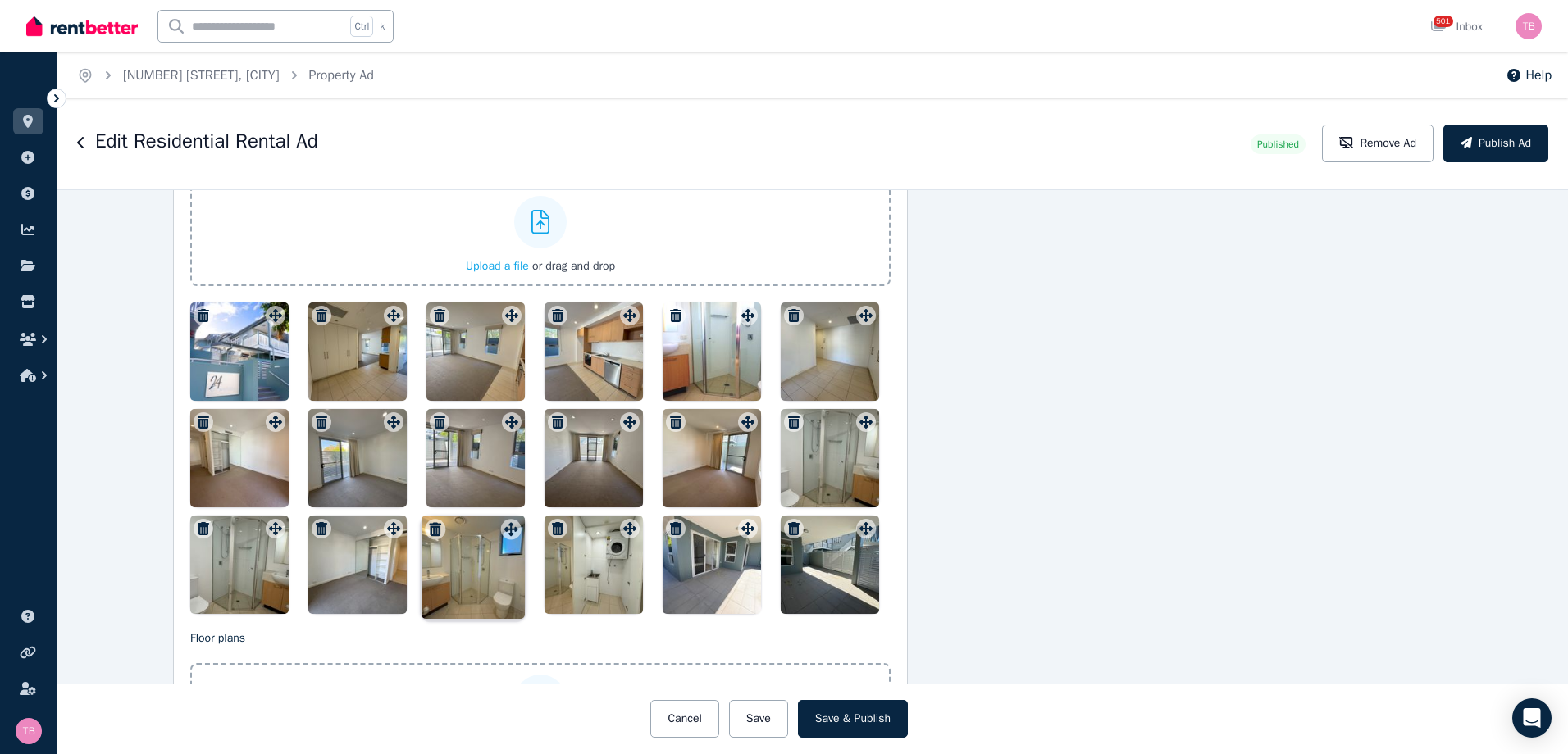 drag, startPoint x: 859, startPoint y: 324, endPoint x: 508, endPoint y: 523, distance: 403.4873 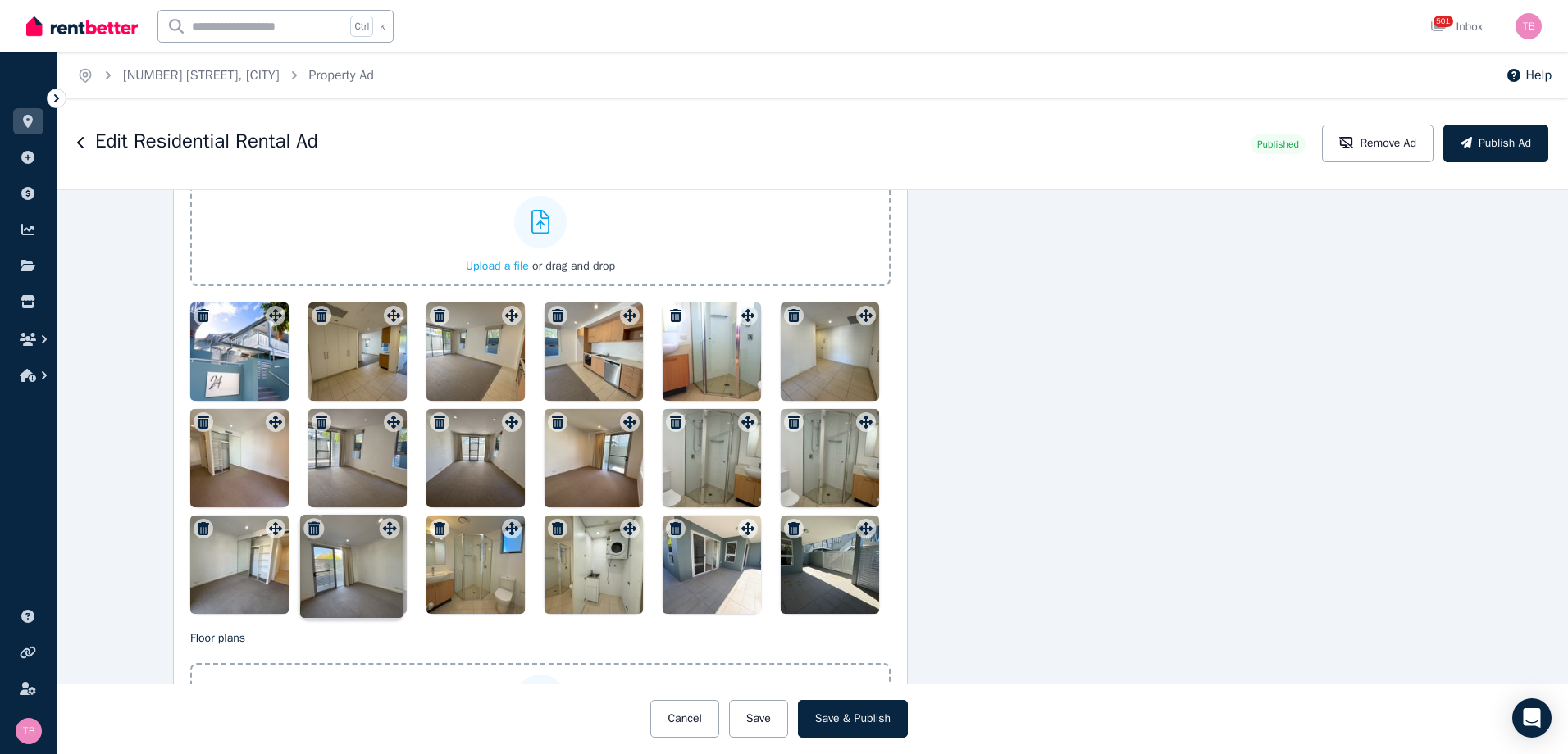 drag, startPoint x: 391, startPoint y: 429, endPoint x: 391, endPoint y: 521, distance: 92 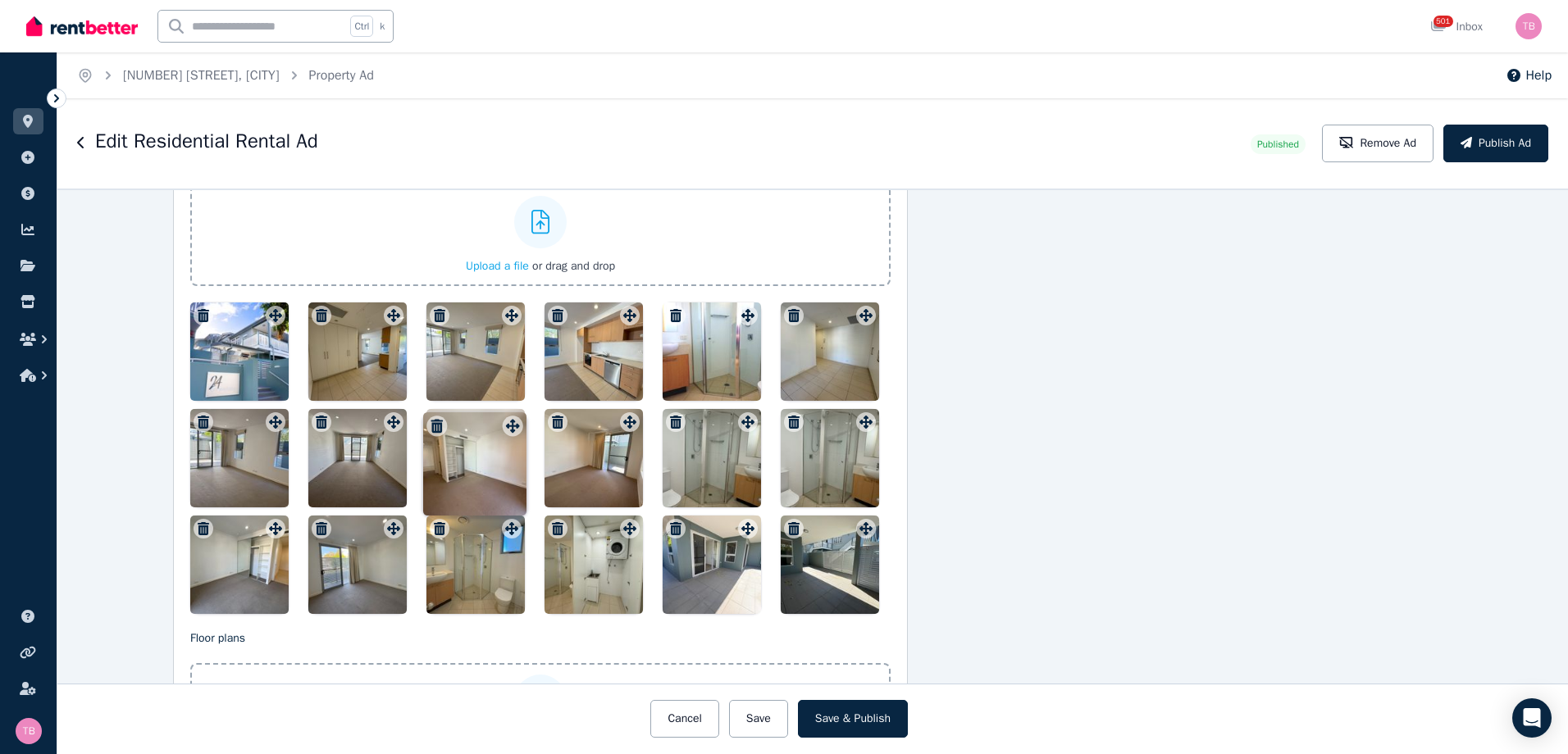 drag, startPoint x: 271, startPoint y: 425, endPoint x: 512, endPoint y: 415, distance: 241.20738 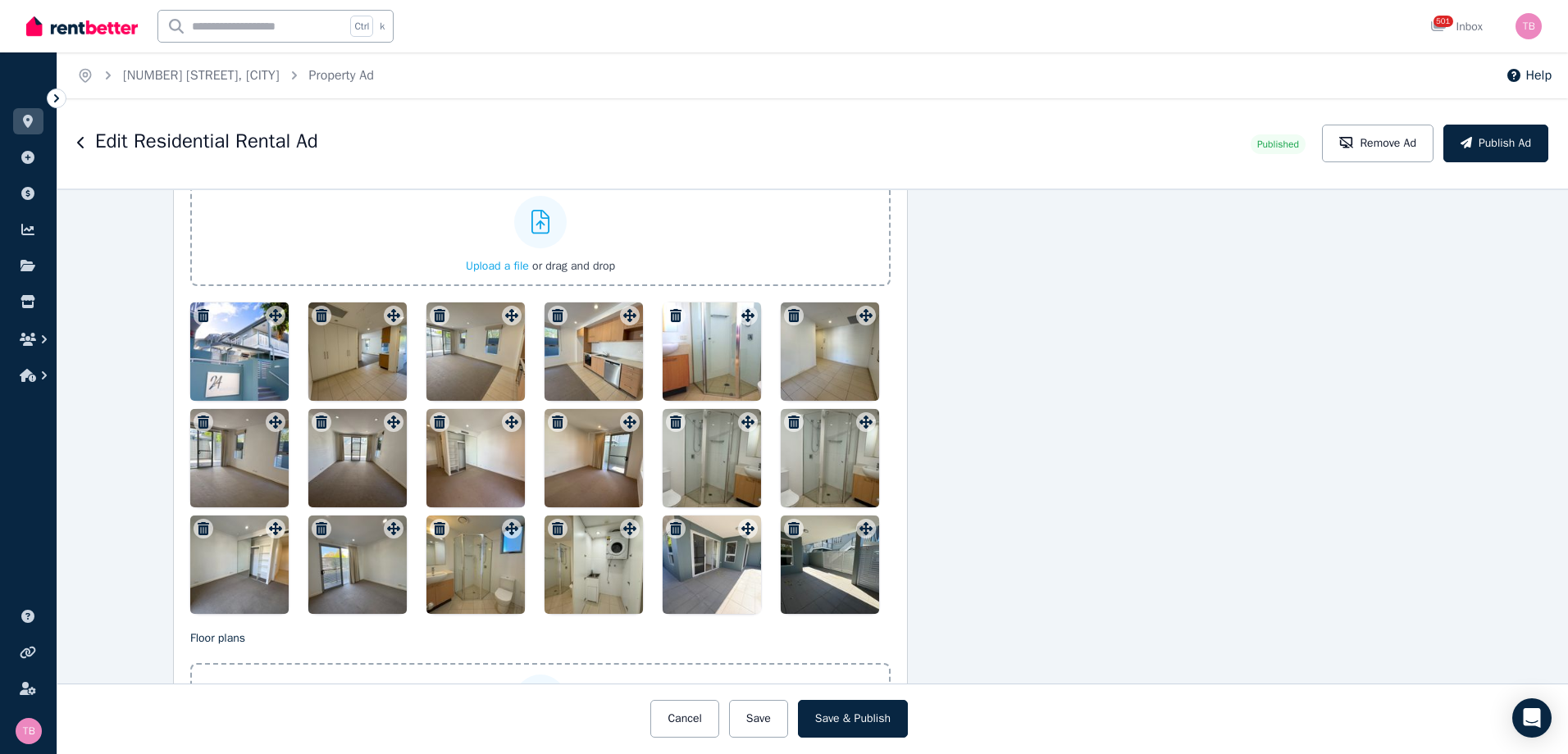 click 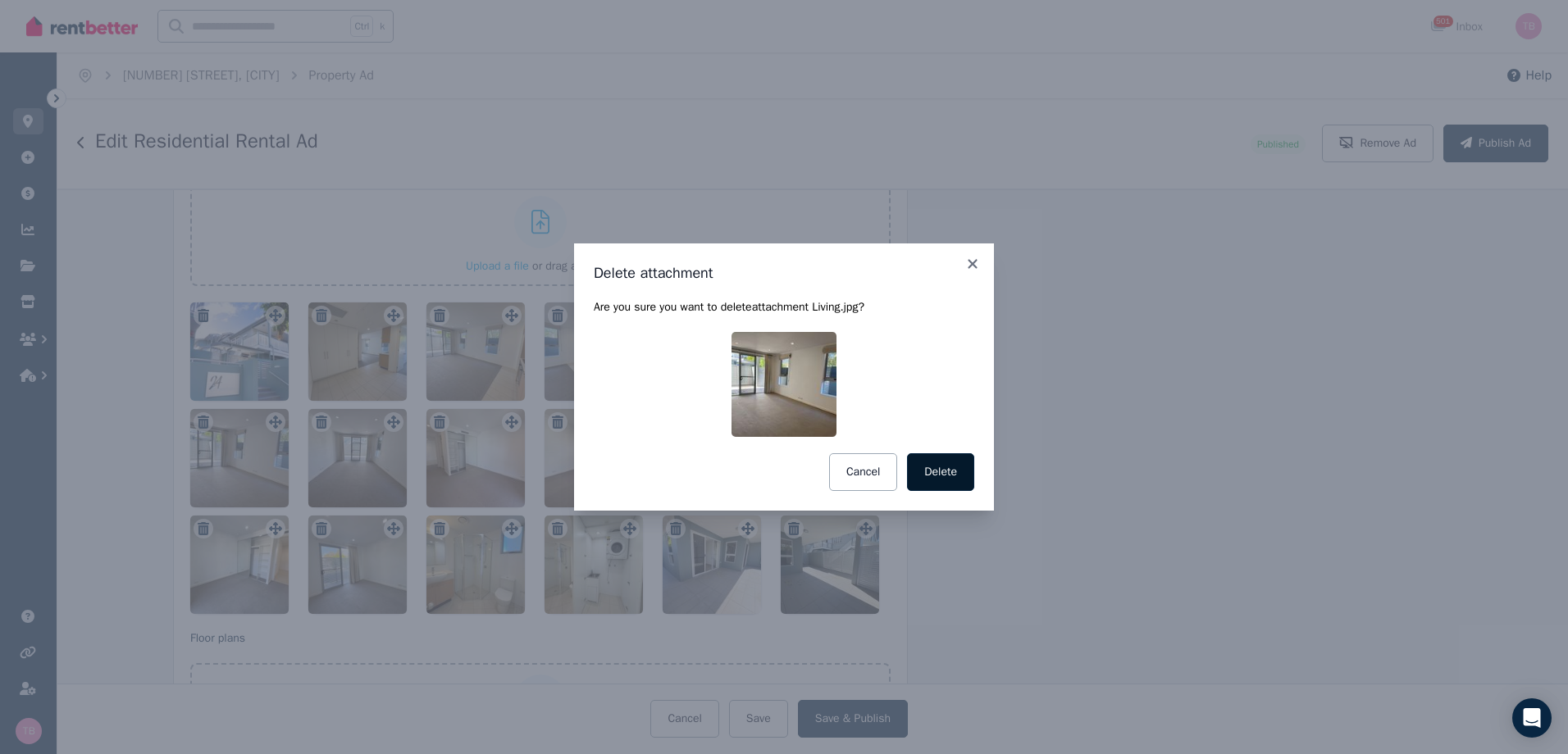 click on "Delete" at bounding box center (941, 472) 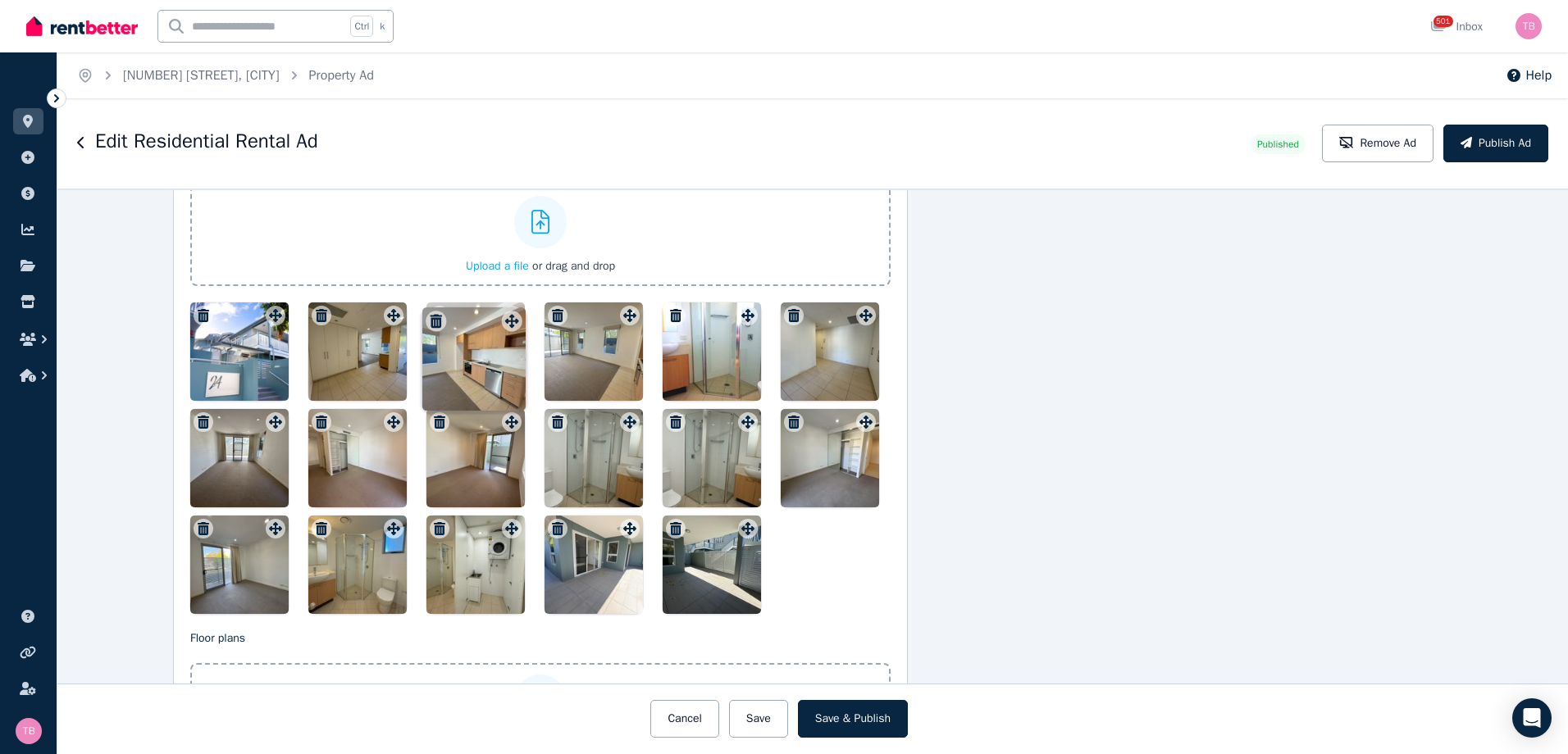 drag, startPoint x: 625, startPoint y: 322, endPoint x: 511, endPoint y: 313, distance: 114.35471 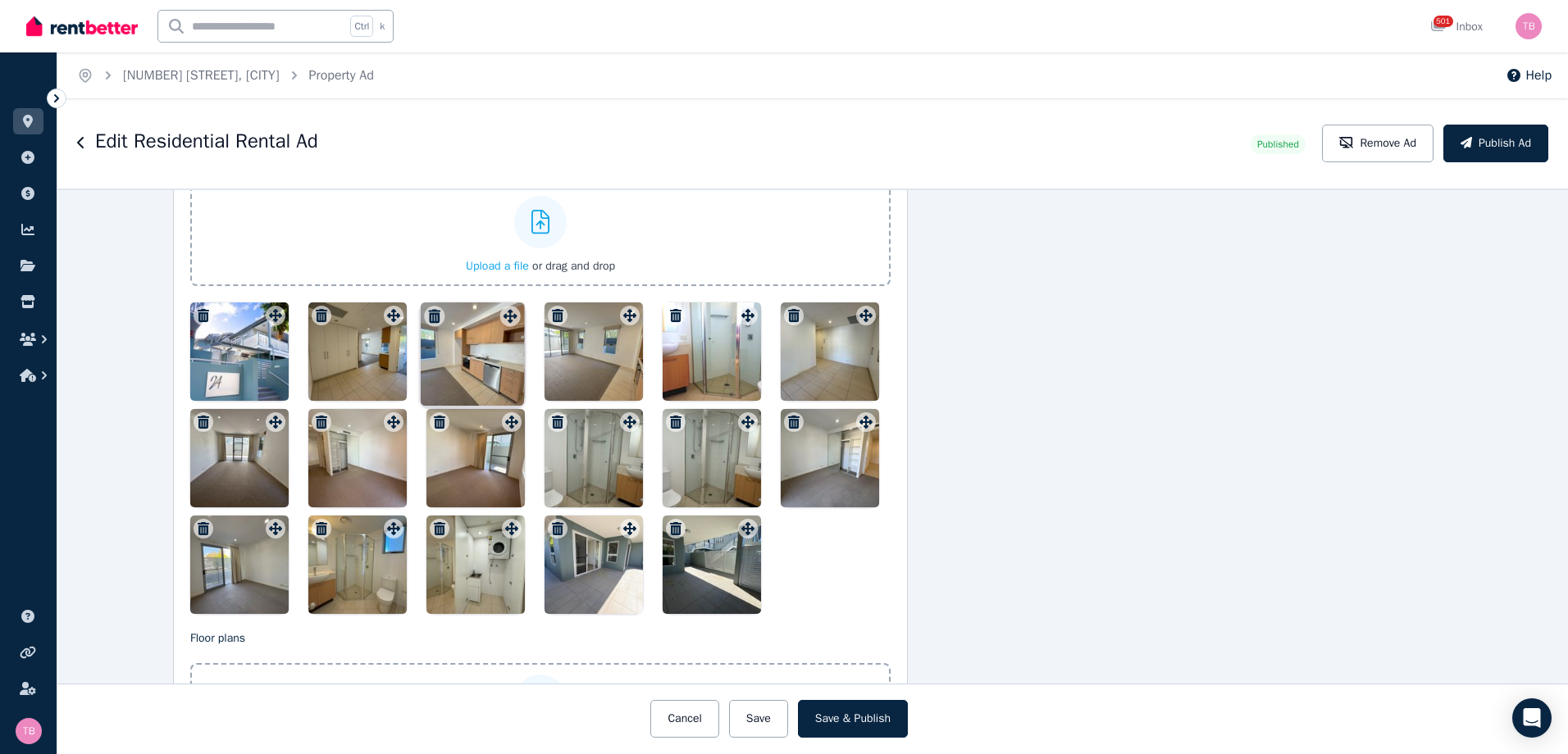 click on "Photos Upload a file   or drag and drop Uploaded   " 2nd bedroom.jpg " Uploaded   " Bedroom1.jpg " Uploaded   " Bedroom2.jpg " Uploaded   " Courtyard..jpg " Uploaded   " Courtyard.jpg " Uploaded   " Dining - Copy.jpg " Uploaded   " Dining.jpg " Uploaded   " Ensuite - Copy.jpg " Uploaded   " Ensuite.jpg " Uploaded   " Entry - dining.jpg " Uploaded   " Kitchen area.jpg " Uploaded   " Kitchen.jpg " Uploaded   " Kitchen-living.jpg " Uploaded   " Laundry.jpg " Uploaded   " Living area.jpg " Uploaded   " Living.jpg " Uploaded   " Main bathroom.jpg " Uploaded   " Main bedroom.jpg "
To pick up a draggable item, press the space bar.
While dragging, use the arrow keys to move the item.
Press space again to drop the item in its new position, or press escape to cancel.
Draggable item [UUID] was moved over droppable area [UUID]." at bounding box center (540, 383) 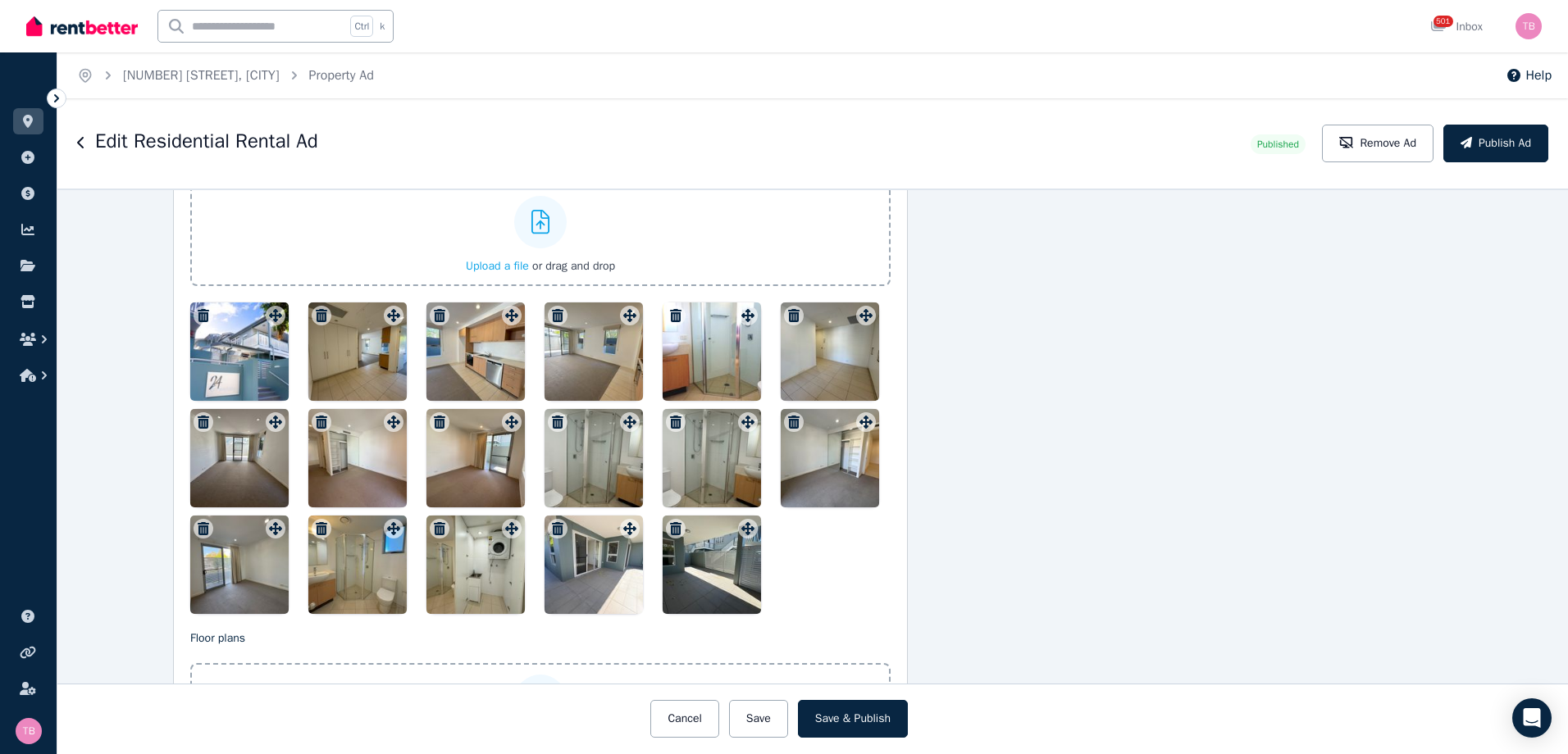click 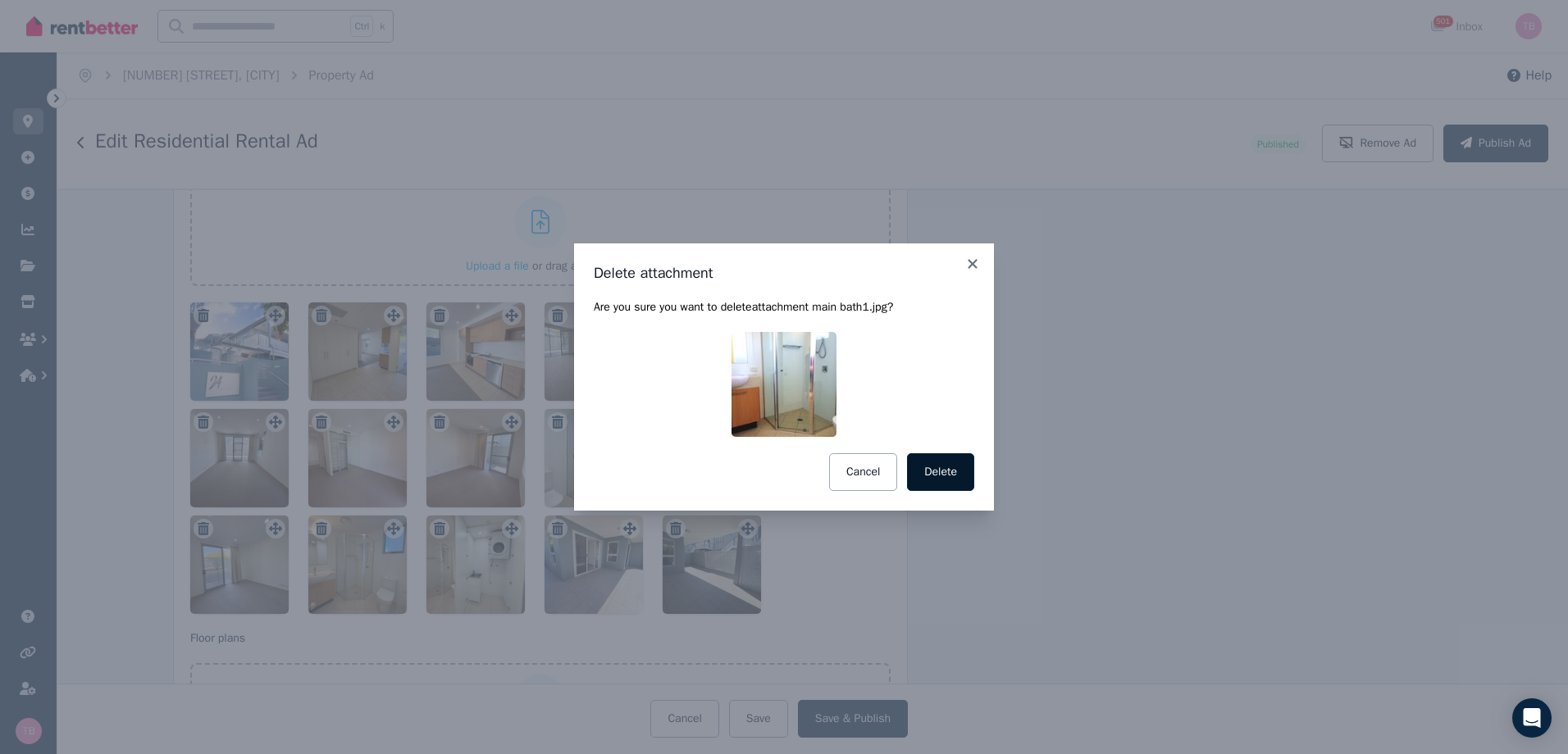 click on "Delete" at bounding box center (941, 472) 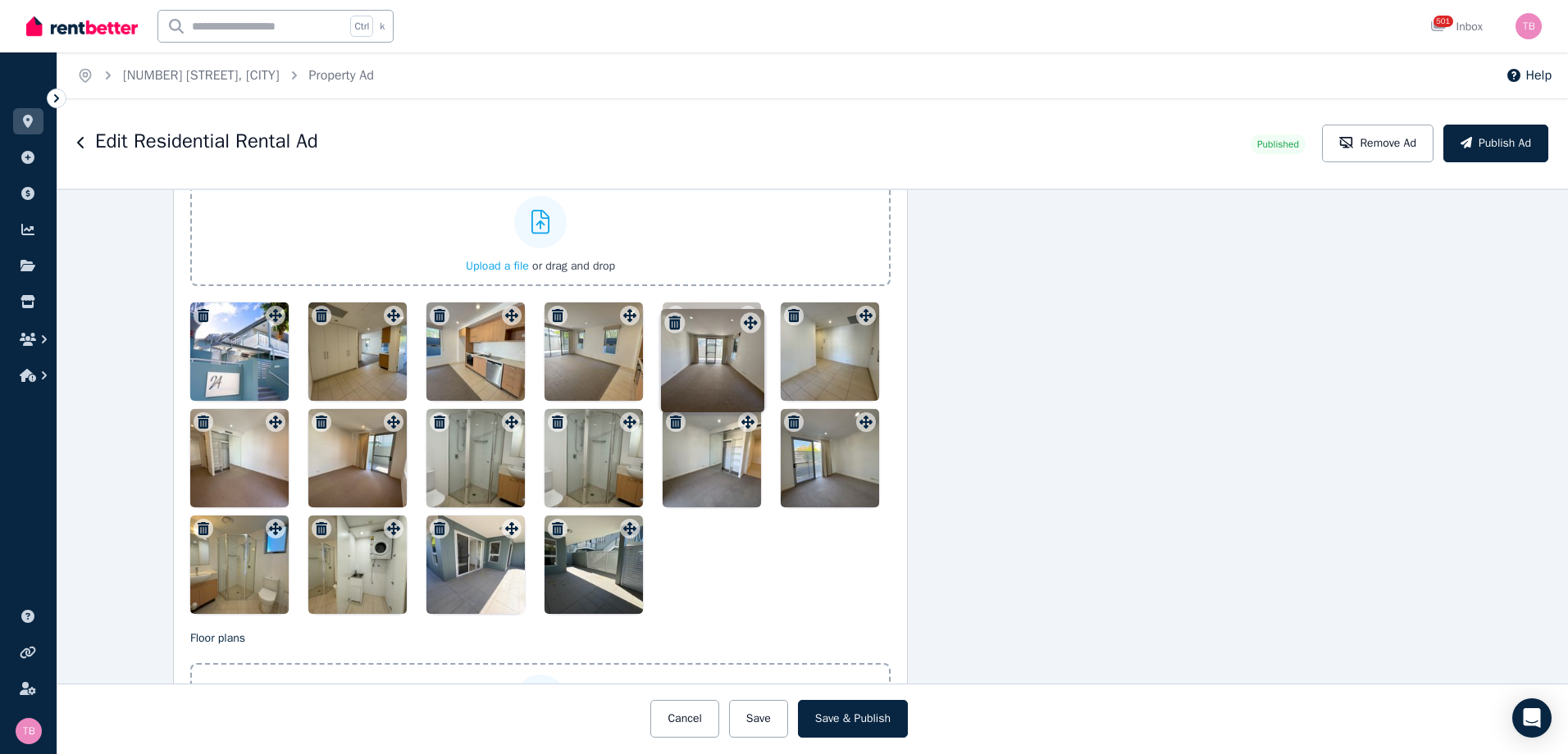 drag, startPoint x: 863, startPoint y: 321, endPoint x: 748, endPoint y: 311, distance: 115.43396 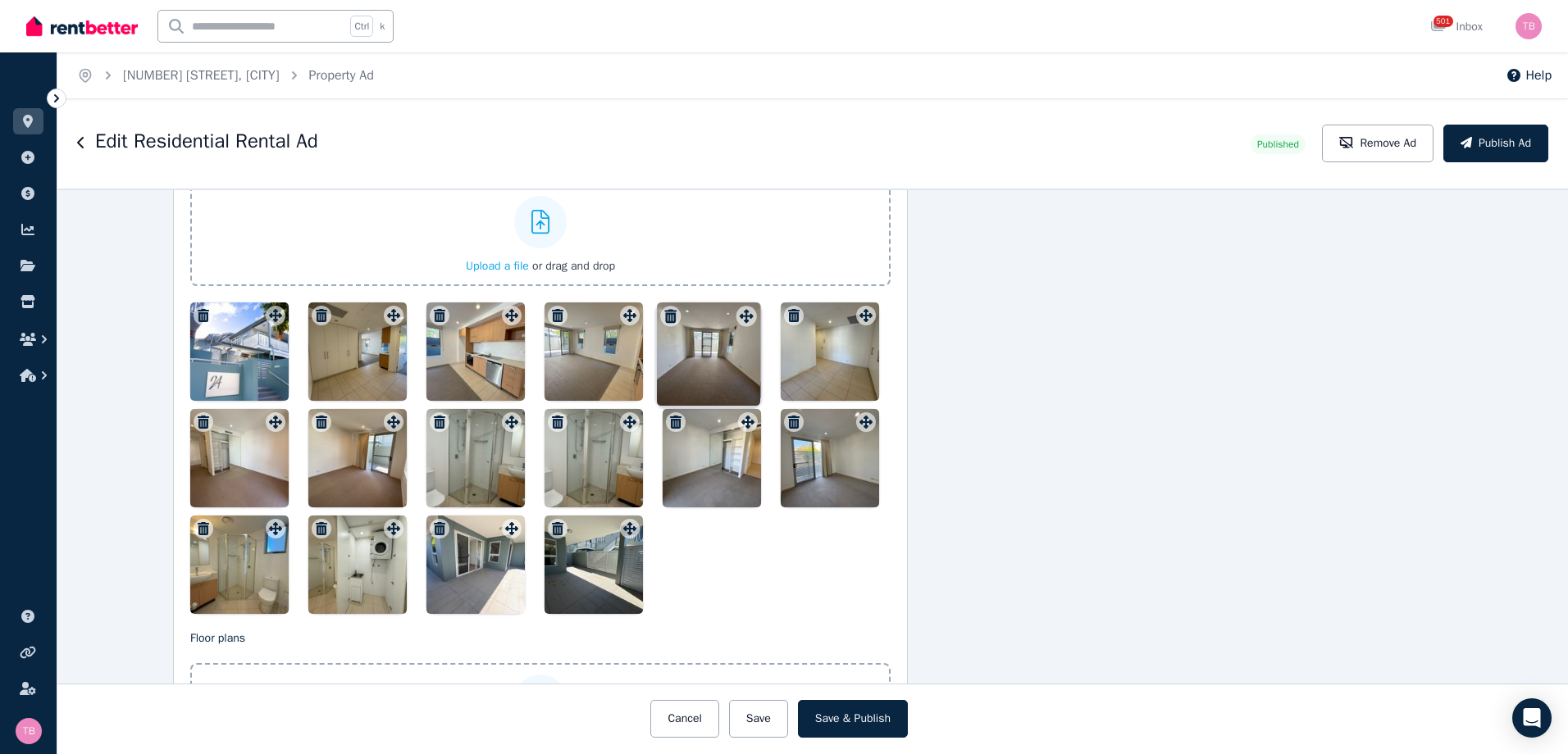 click on "Photos Upload a file   or drag and drop Uploaded   " 2nd bedroom.jpg " Uploaded   " Bedroom1.jpg " Uploaded   " Bedroom2.jpg " Uploaded   " Courtyard..jpg " Uploaded   " Courtyard.jpg " Uploaded   " Dining - Copy.jpg " Uploaded   " Dining.jpg " Uploaded   " Ensuite - Copy.jpg " Uploaded   " Ensuite.jpg " Uploaded   " Entry - dining.jpg " Uploaded   " Kitchen area.jpg " Uploaded   " Kitchen.jpg " Uploaded   " Kitchen-living.jpg " Uploaded   " Laundry.jpg " Uploaded   " Living area.jpg " Uploaded   " Living.jpg " Uploaded   " Main bathroom.jpg " Uploaded   " Main bedroom.jpg "
To pick up a draggable item, press the space bar.
While dragging, use the arrow keys to move the item.
Press space again to drop the item in its new position, or press escape to cancel.
Draggable item [UUID] was moved over droppable area [UUID]." at bounding box center (540, 383) 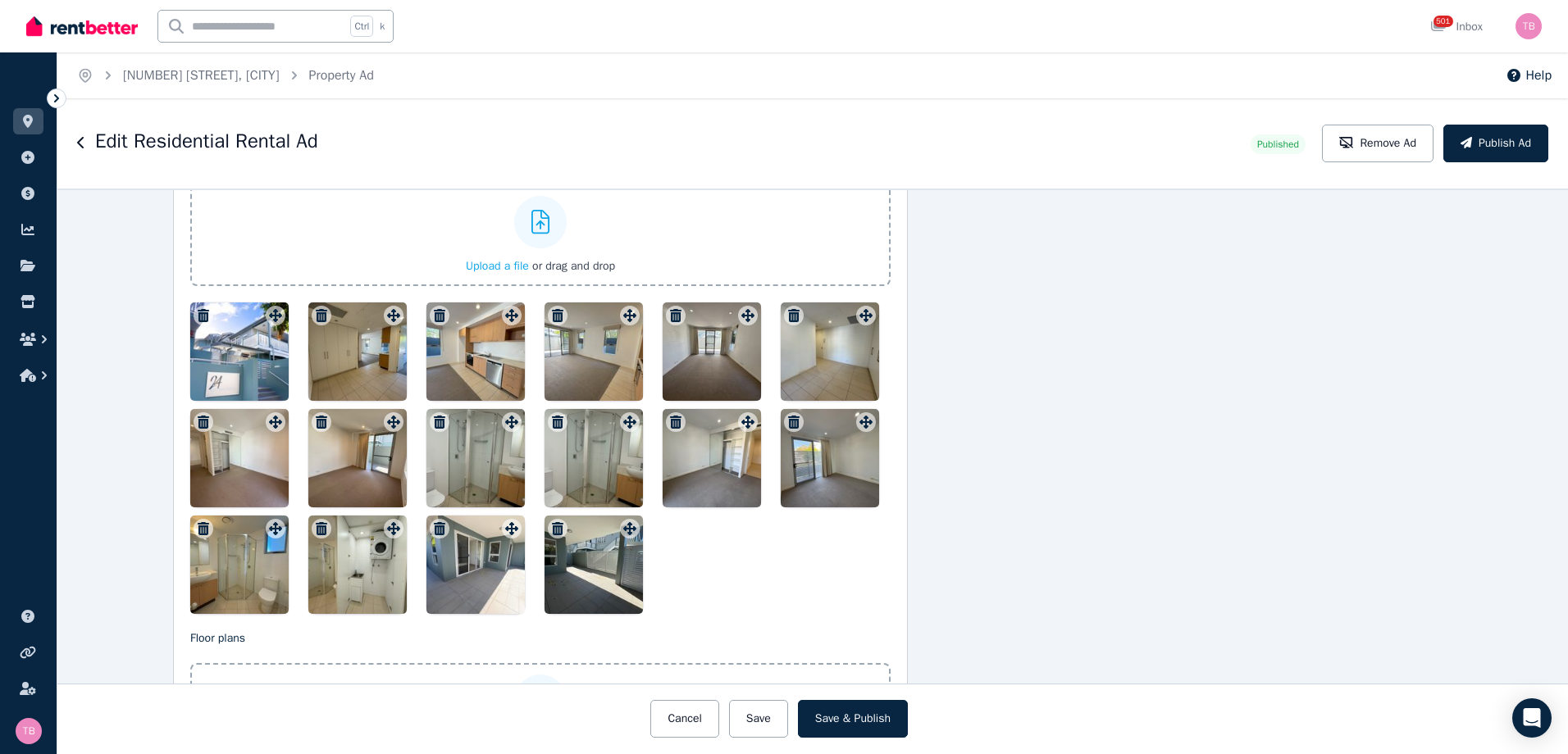 click 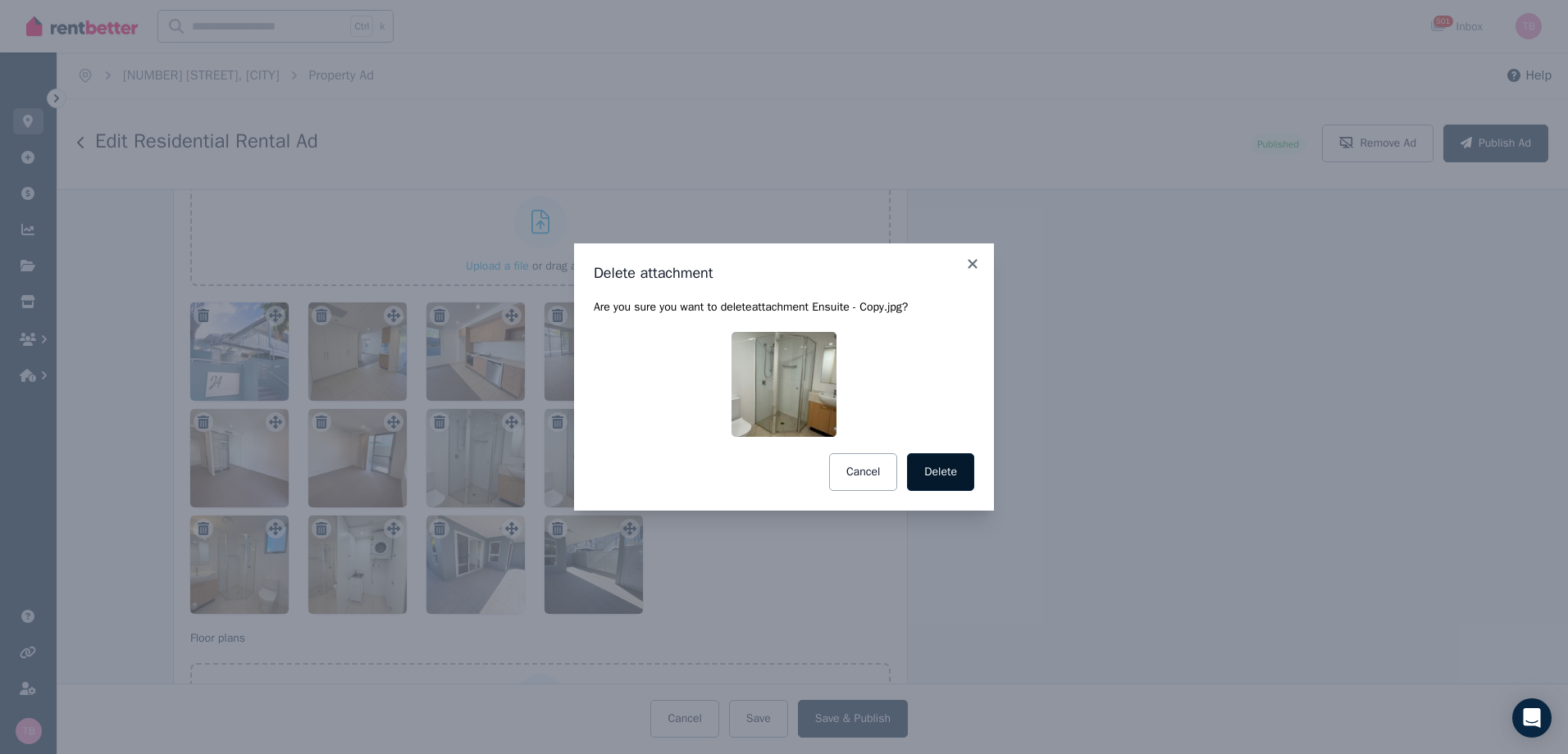 click on "Delete" at bounding box center [941, 472] 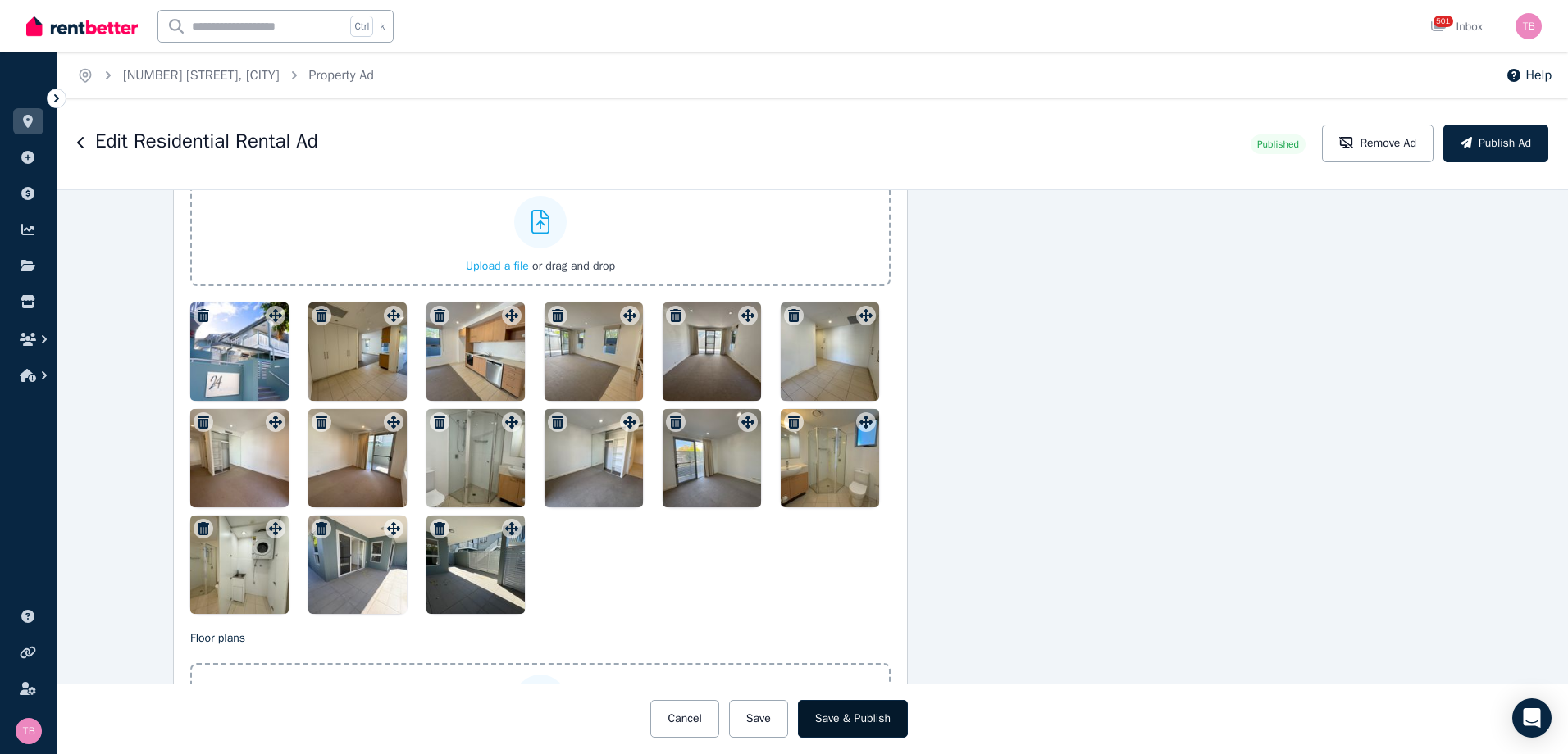 click on "Save & Publish" at bounding box center [853, 719] 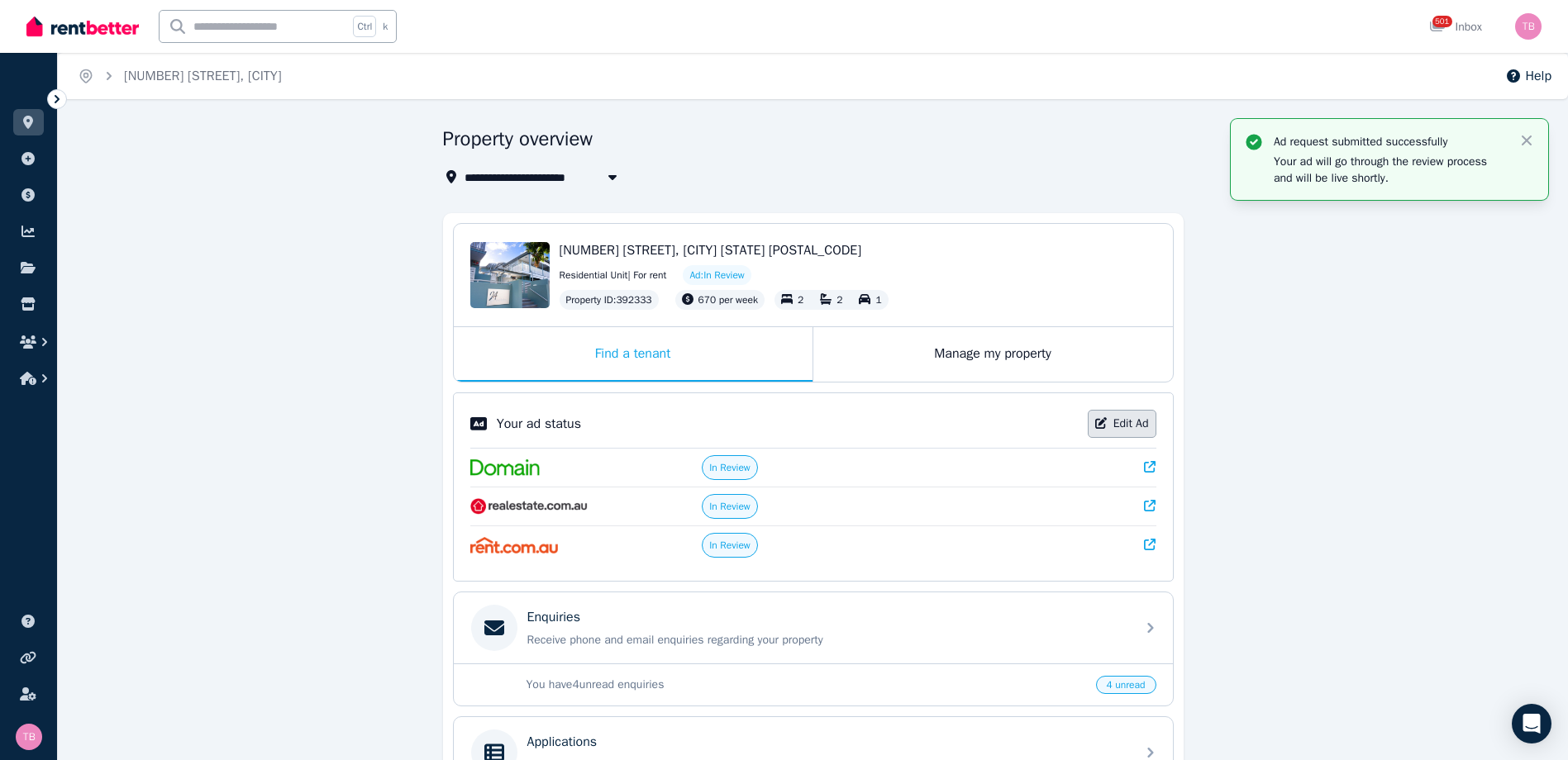 click on "Edit Ad" at bounding box center (1122, 424) 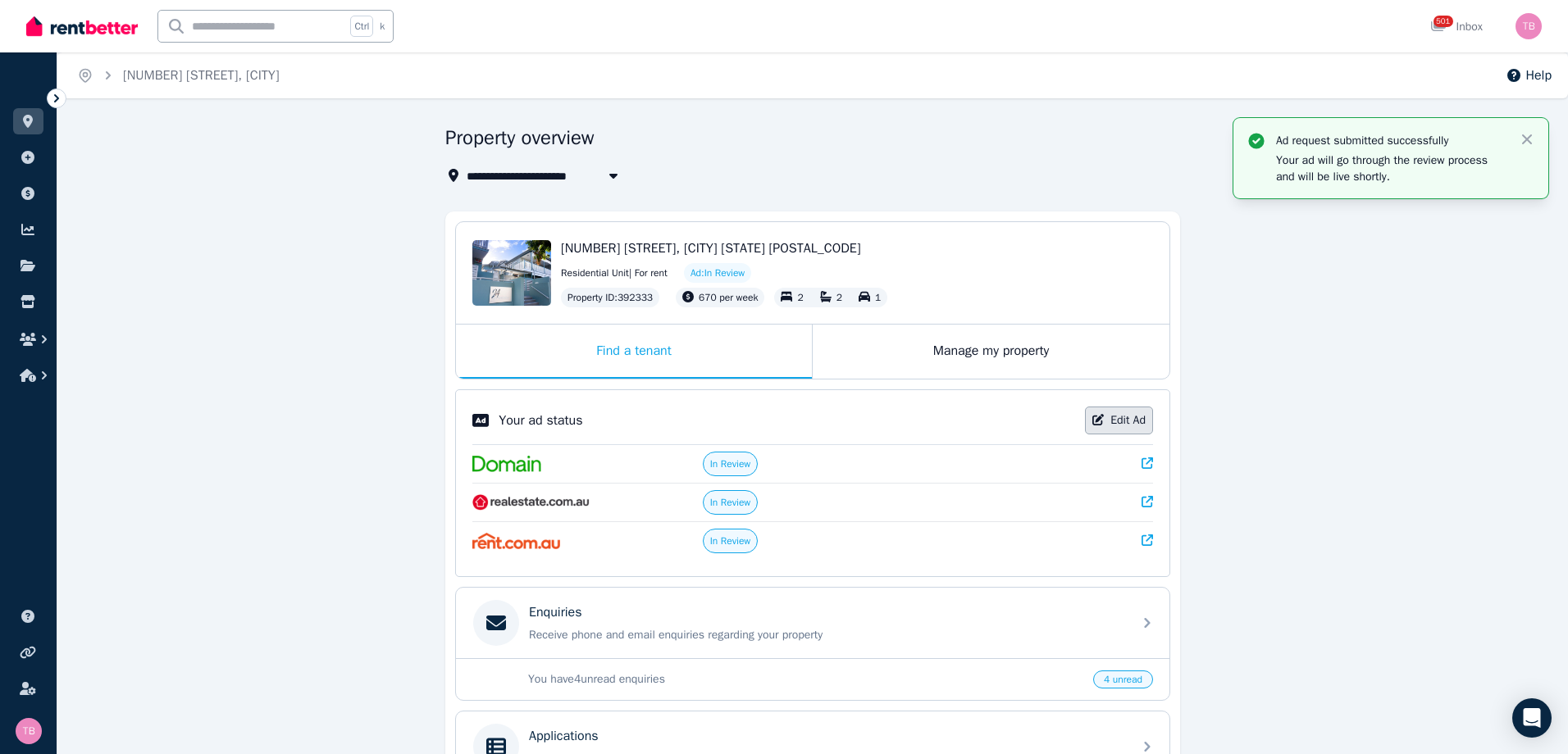 select on "**********" 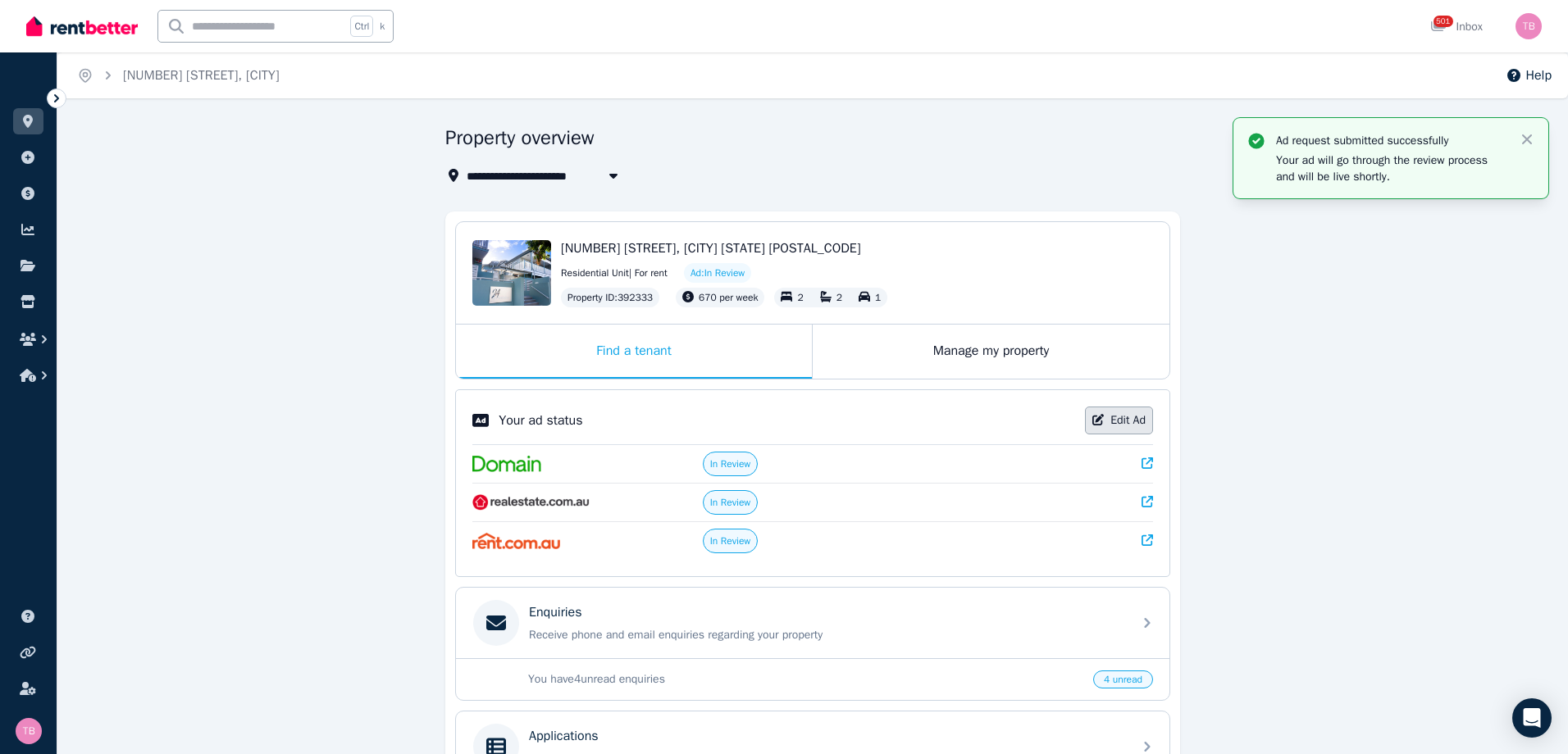 select on "**********" 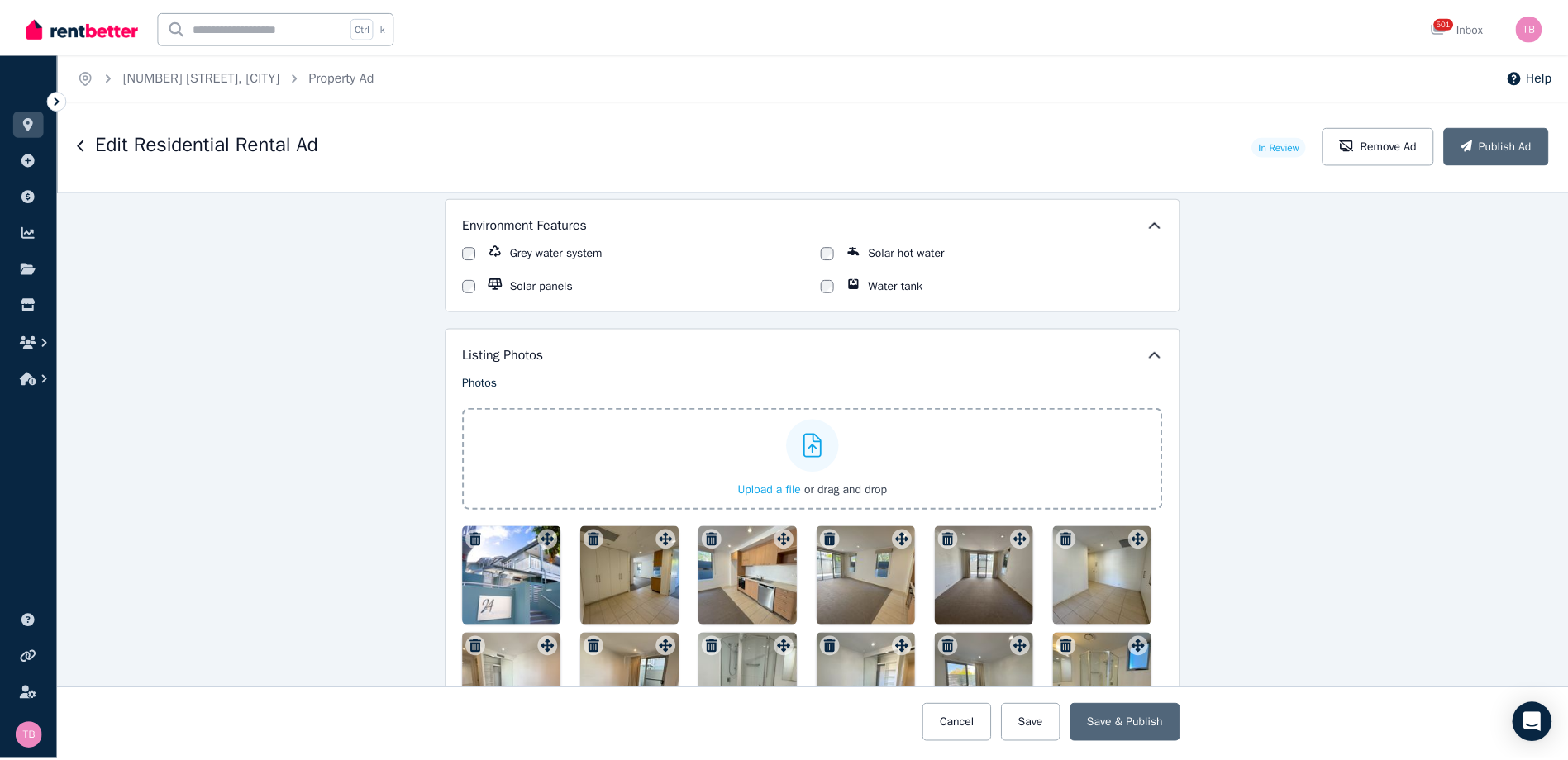 scroll, scrollTop: 1487, scrollLeft: 0, axis: vertical 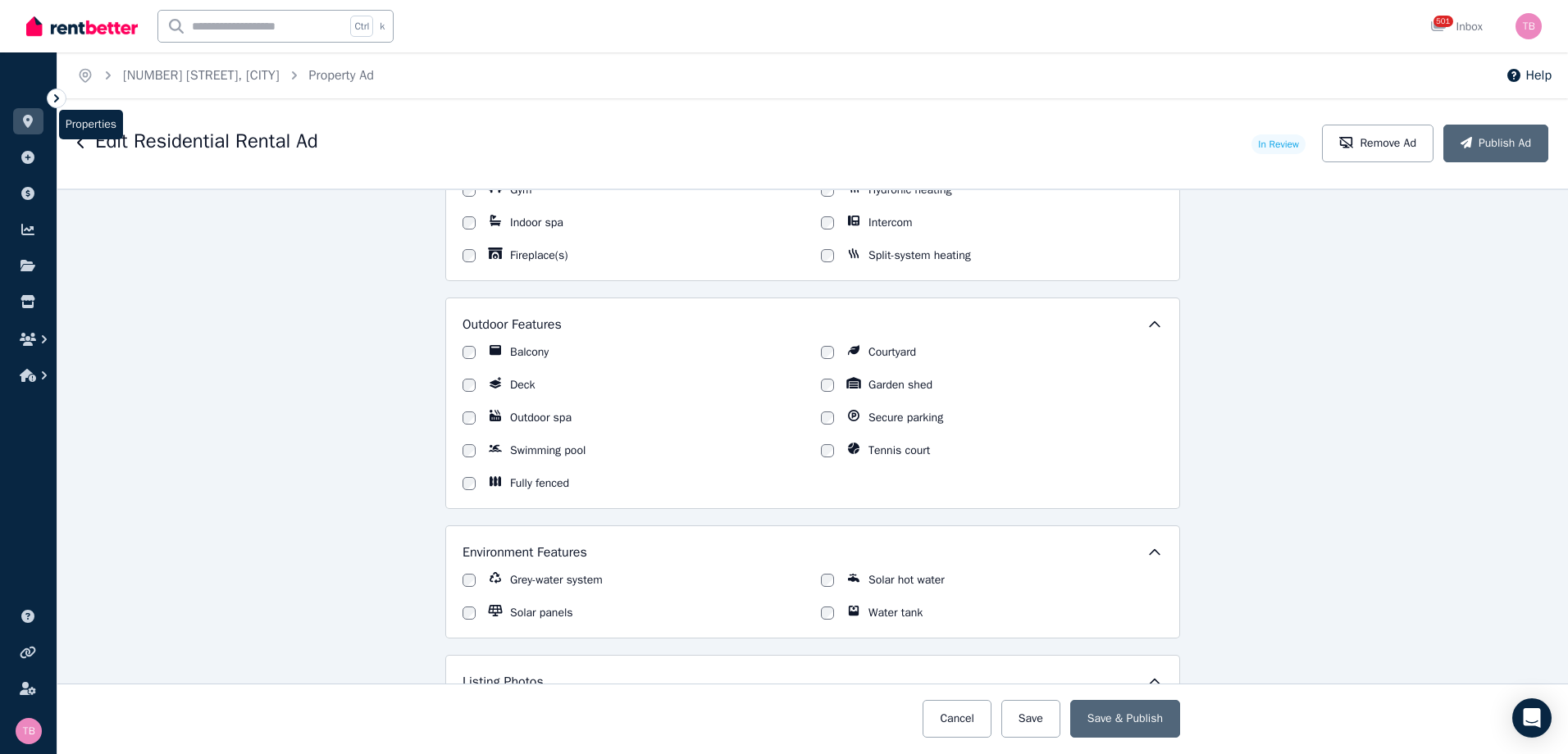 click 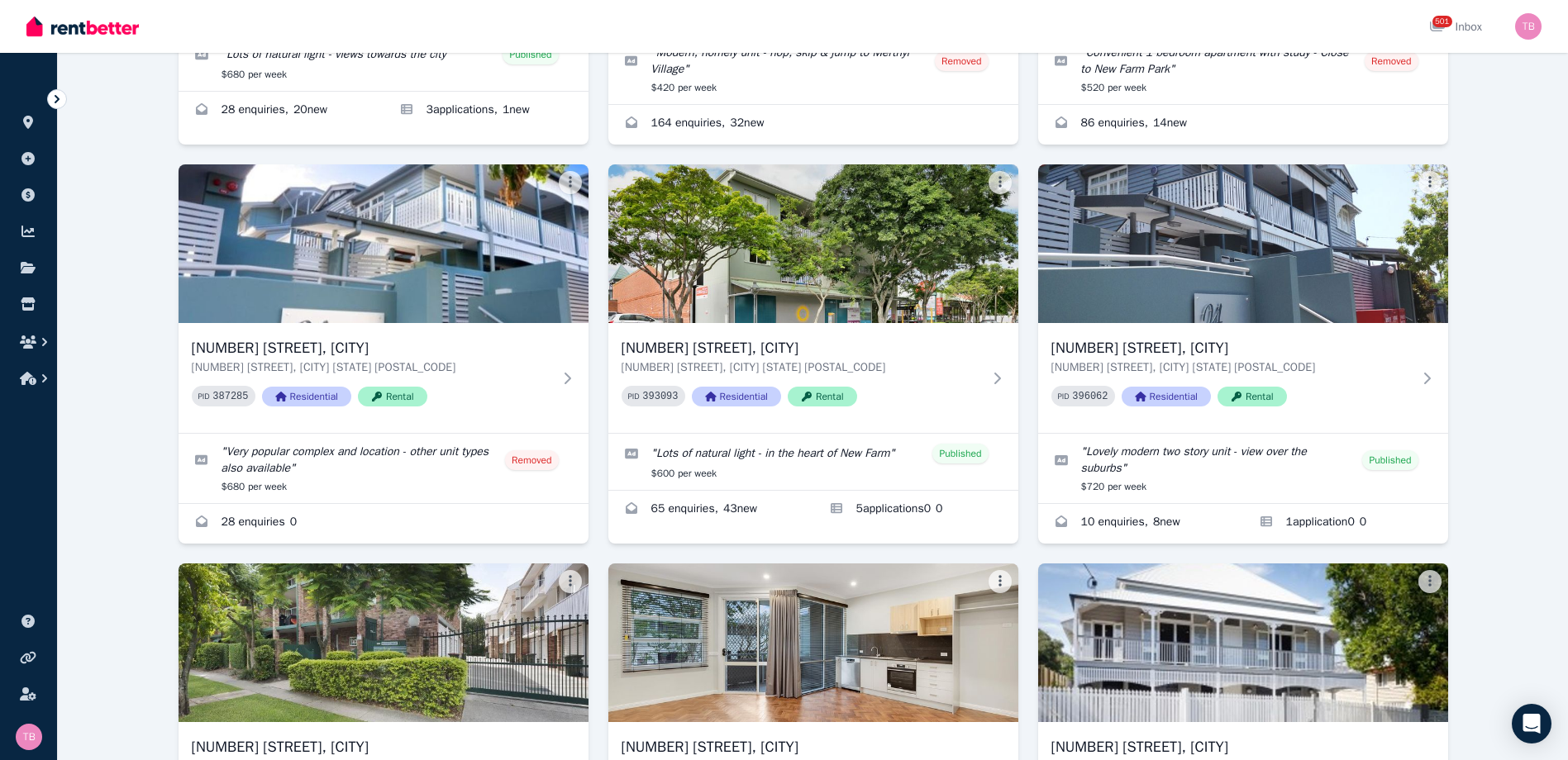 scroll, scrollTop: 2065, scrollLeft: 0, axis: vertical 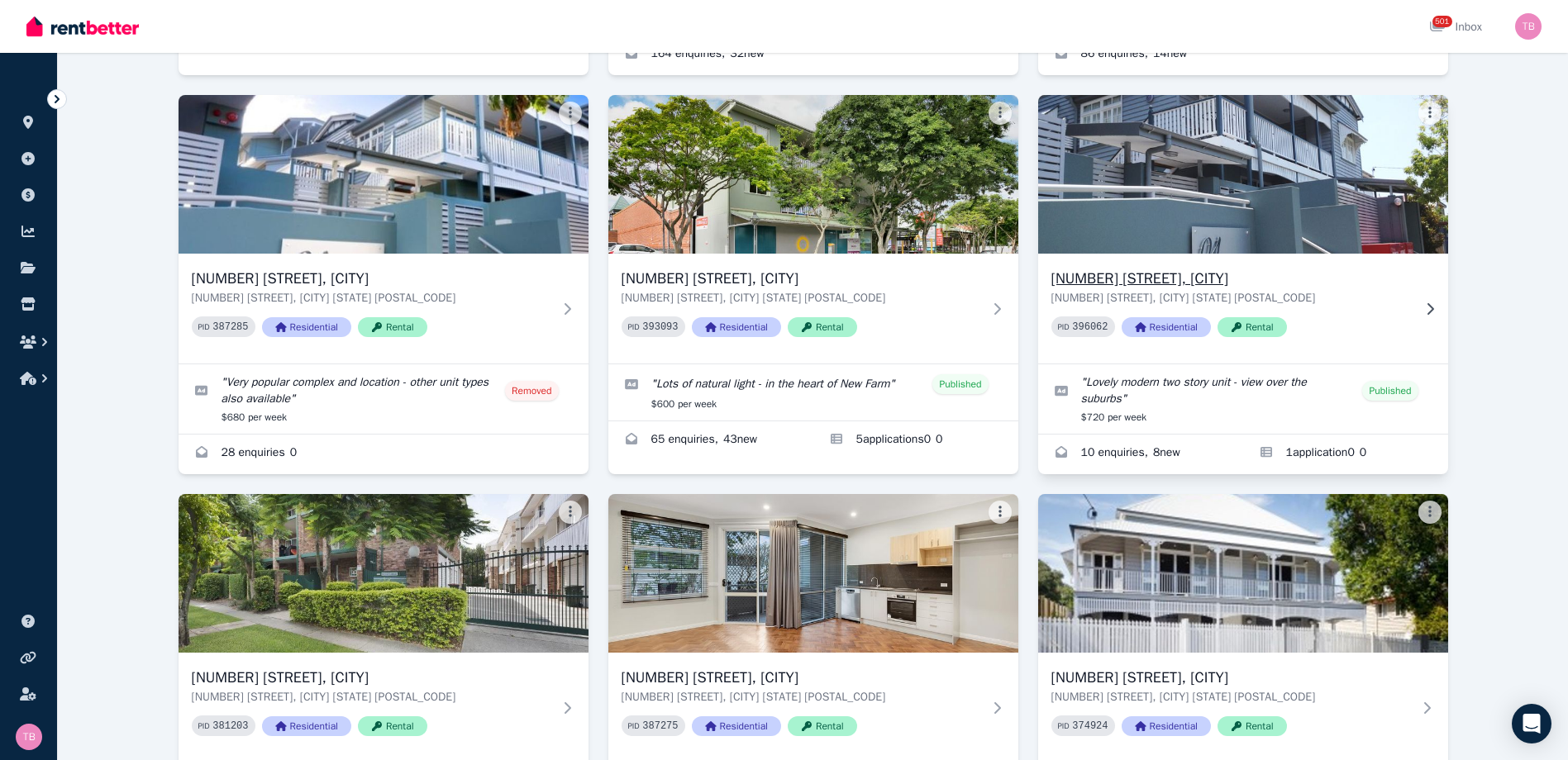 click on "[NUMBER] [STREET], [CITY]" at bounding box center [1232, 278] 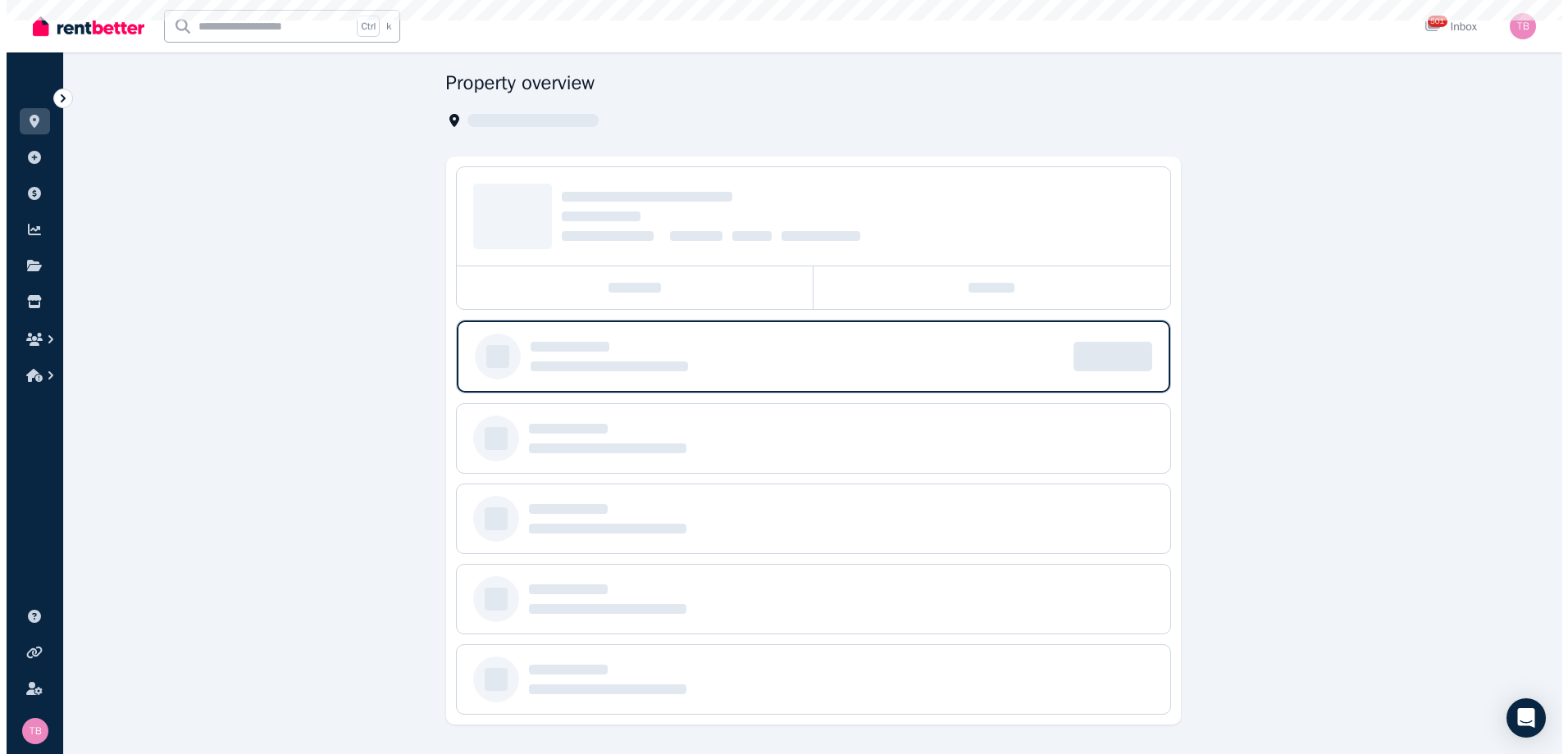 scroll, scrollTop: 0, scrollLeft: 0, axis: both 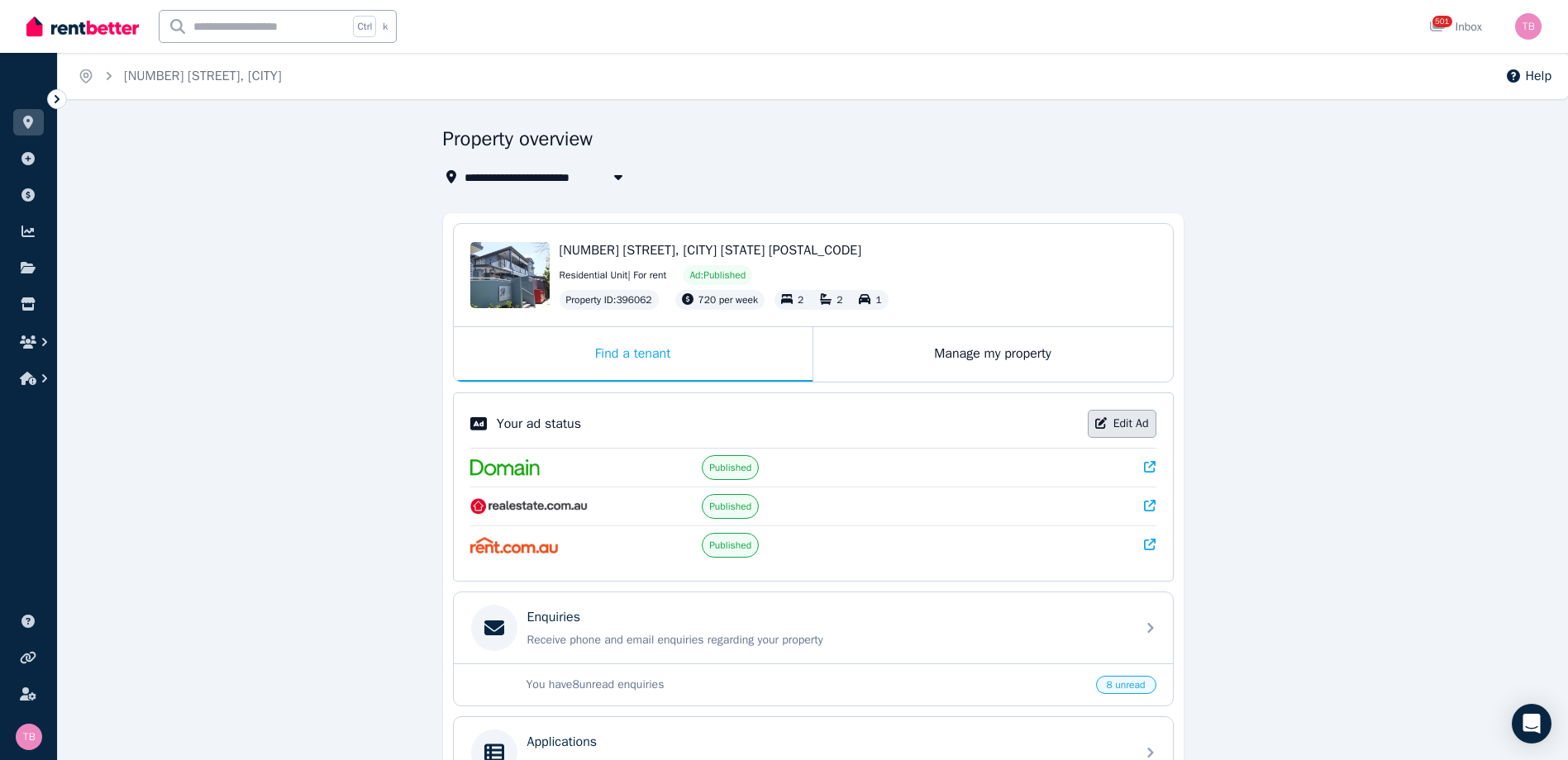 click on "Edit Ad" at bounding box center [1122, 424] 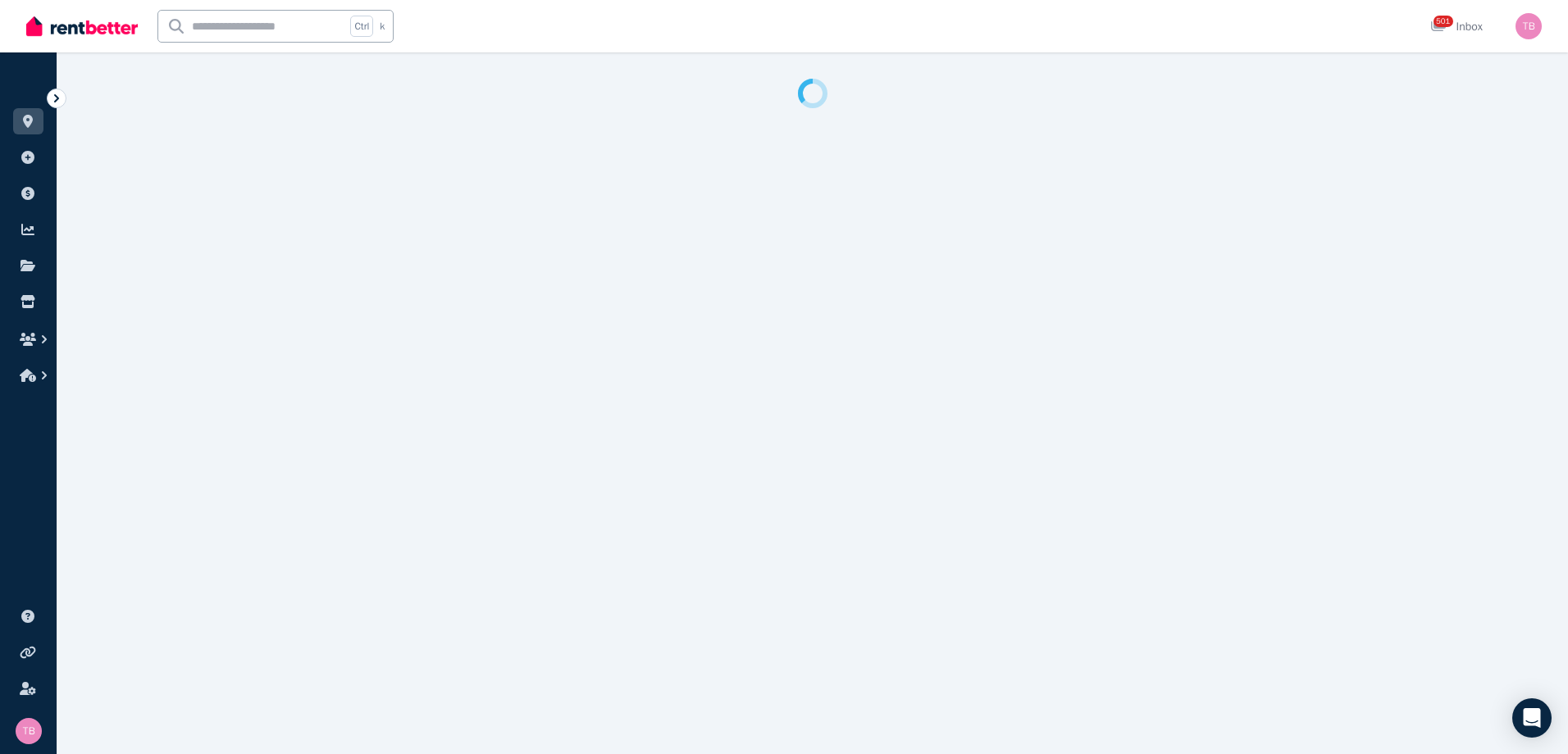 select on "**********" 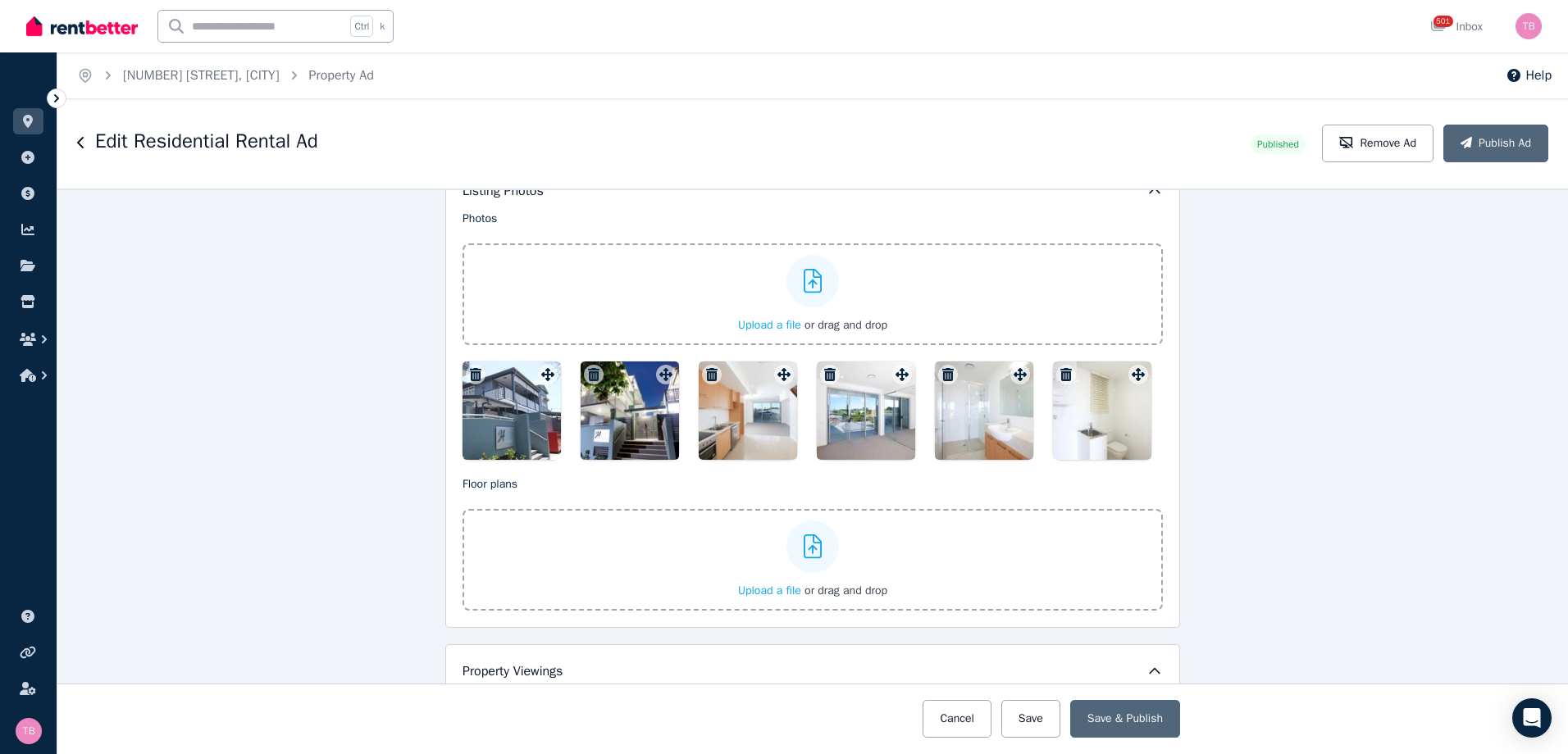 scroll, scrollTop: 1967, scrollLeft: 0, axis: vertical 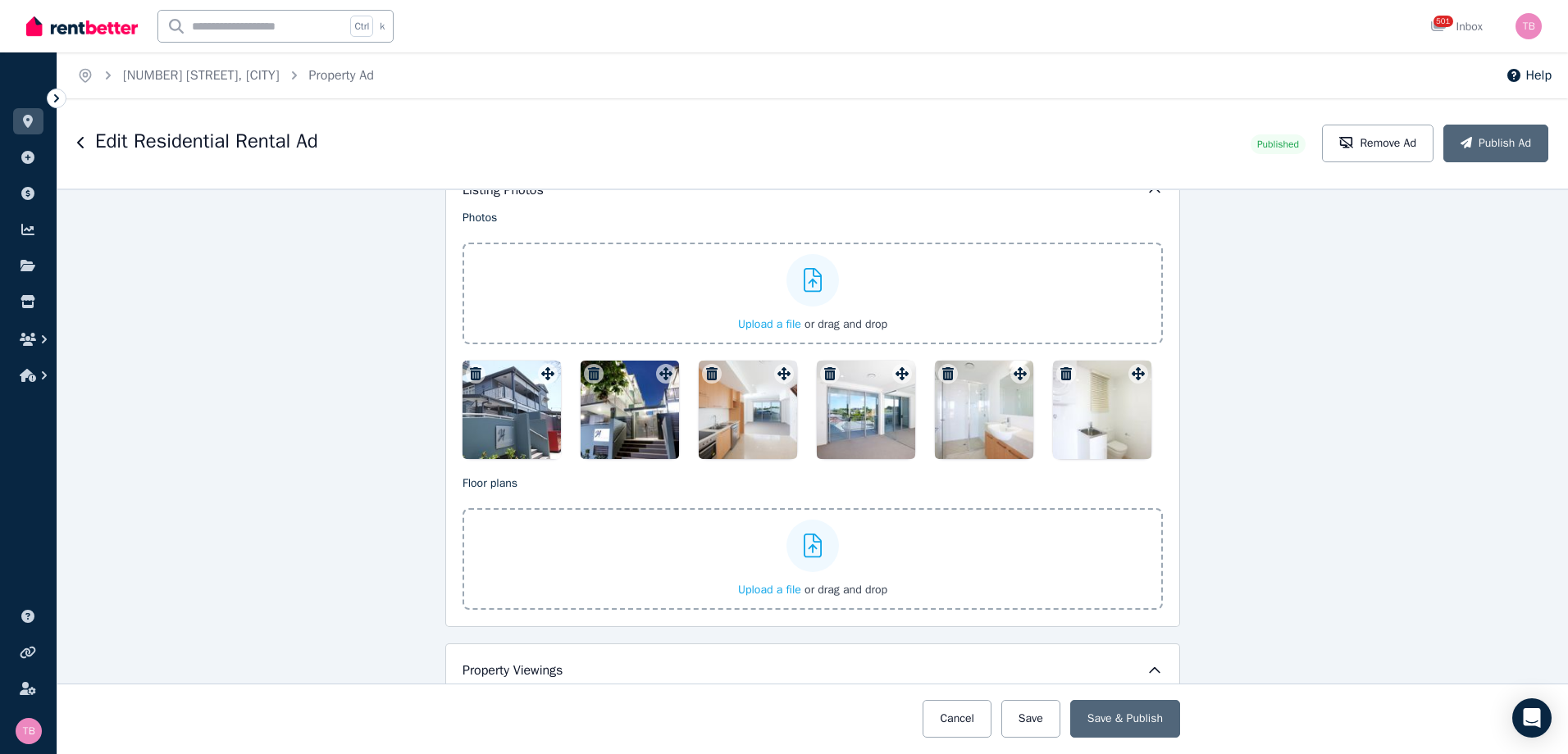 click on "Upload a file" at bounding box center (769, 324) 